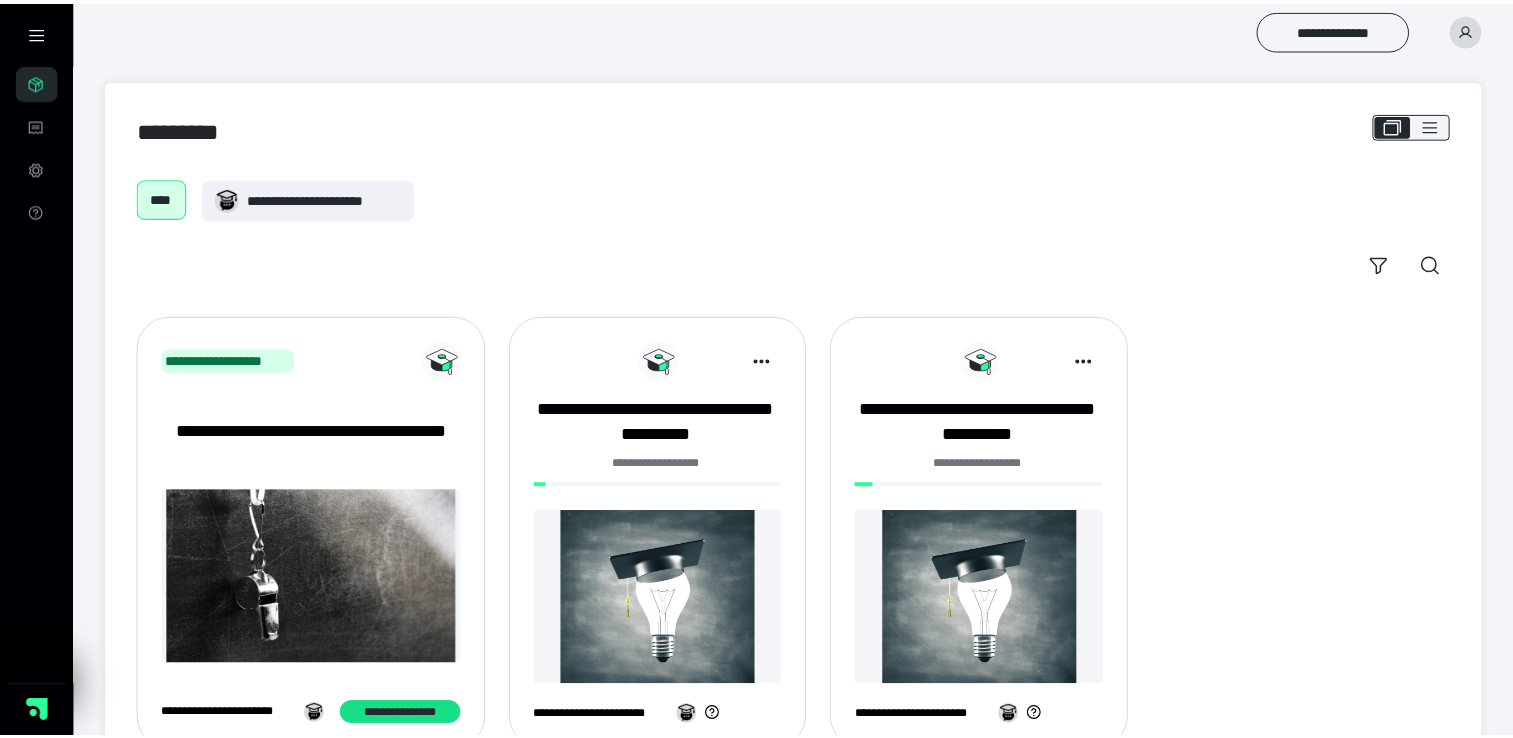 scroll, scrollTop: 0, scrollLeft: 0, axis: both 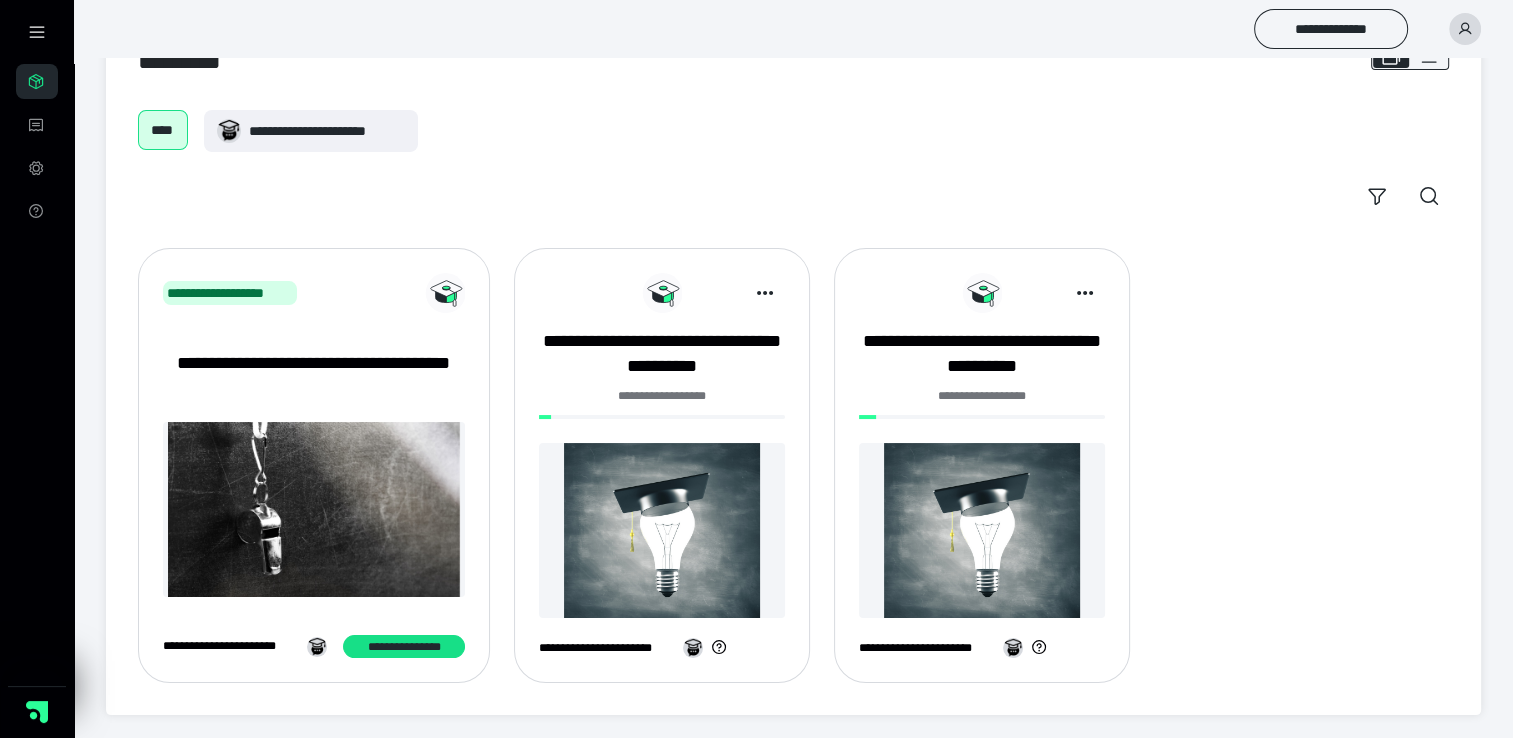 click at bounding box center (982, 530) 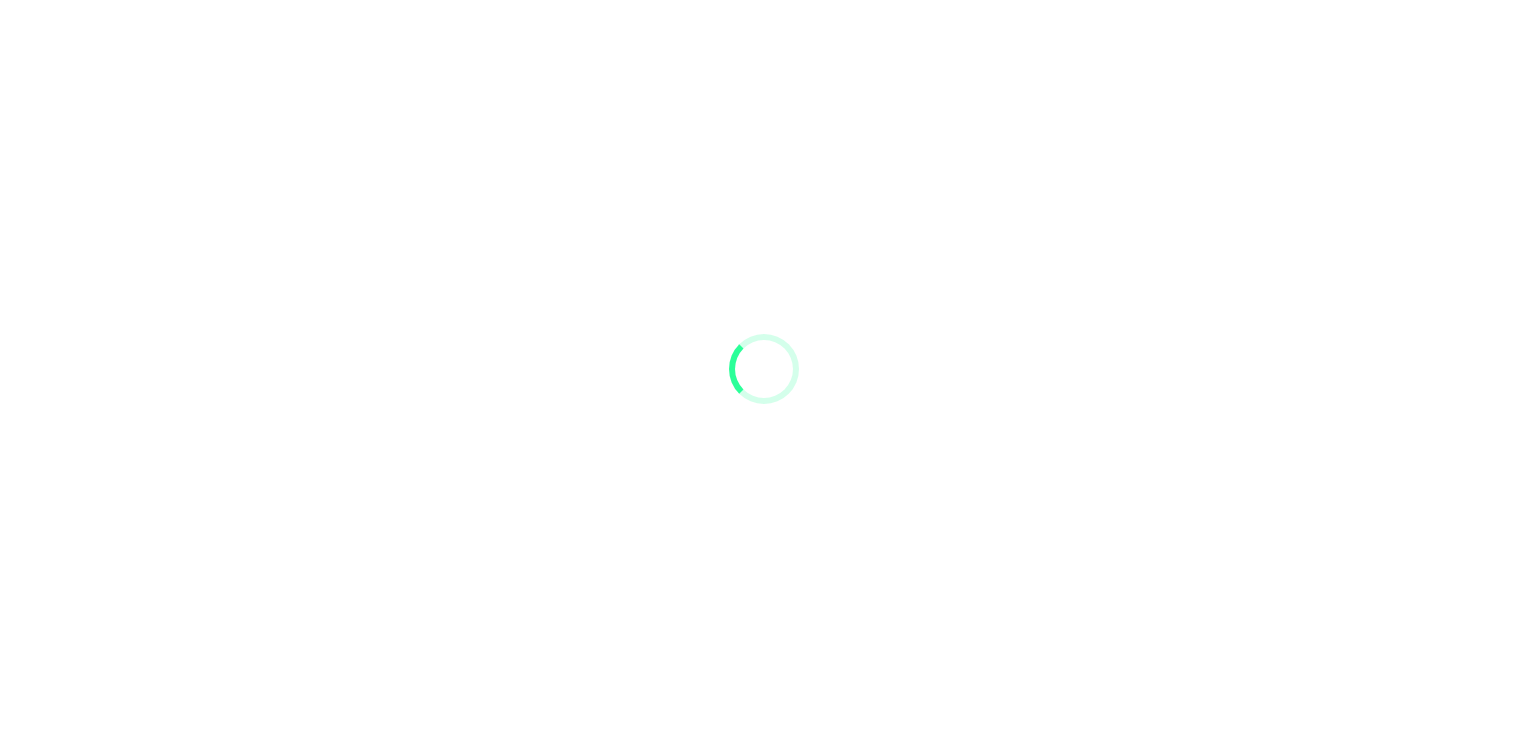 scroll, scrollTop: 0, scrollLeft: 0, axis: both 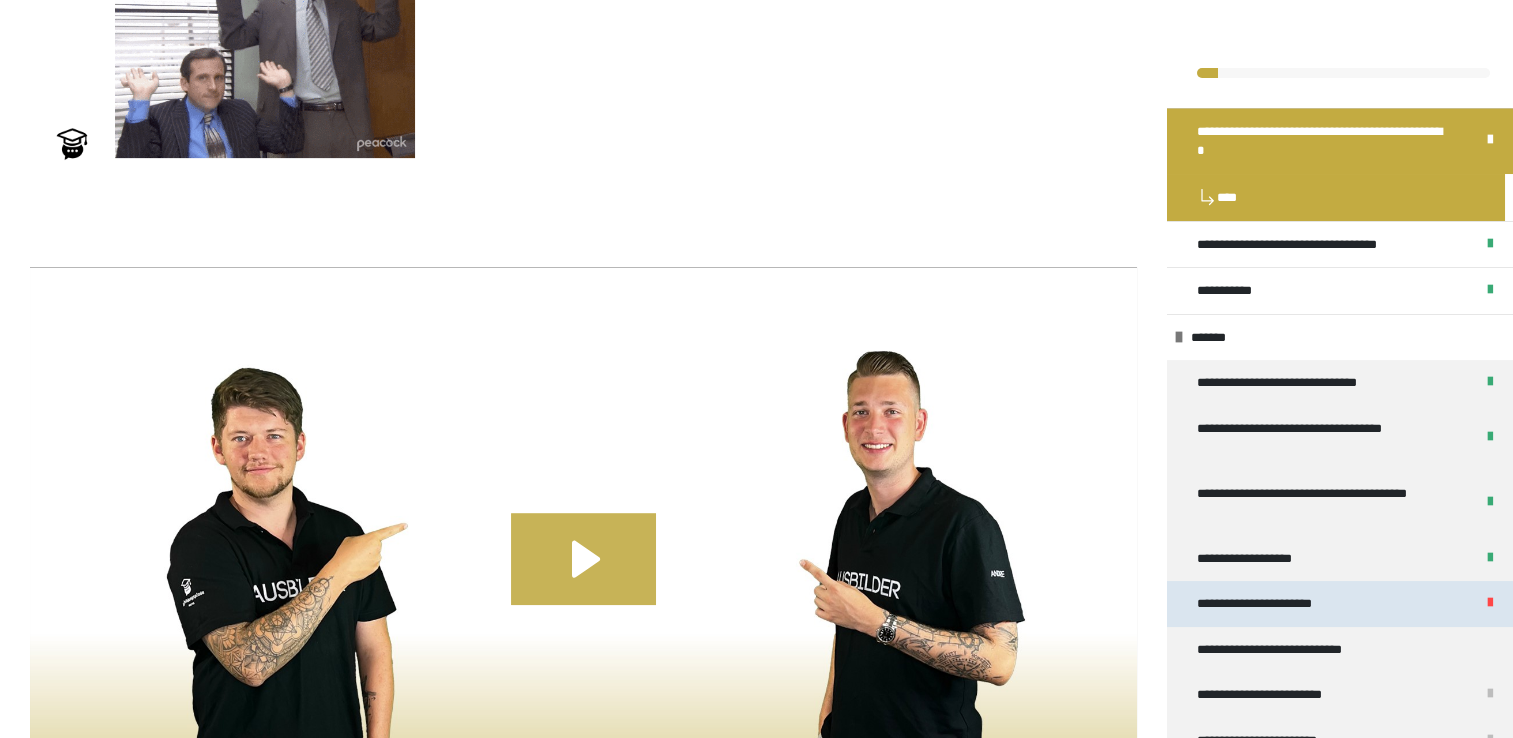 click on "**********" at bounding box center [1277, 604] 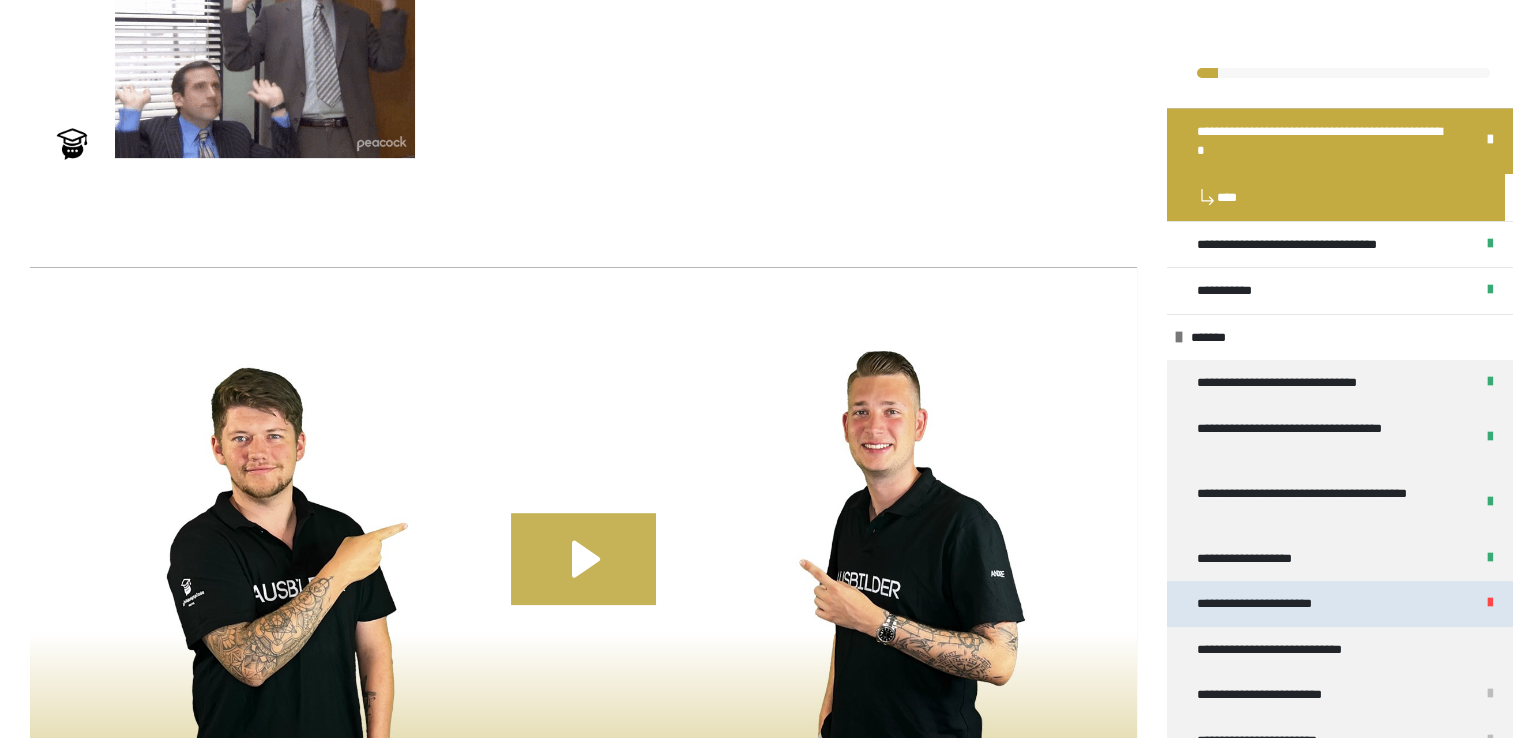 scroll, scrollTop: 368, scrollLeft: 0, axis: vertical 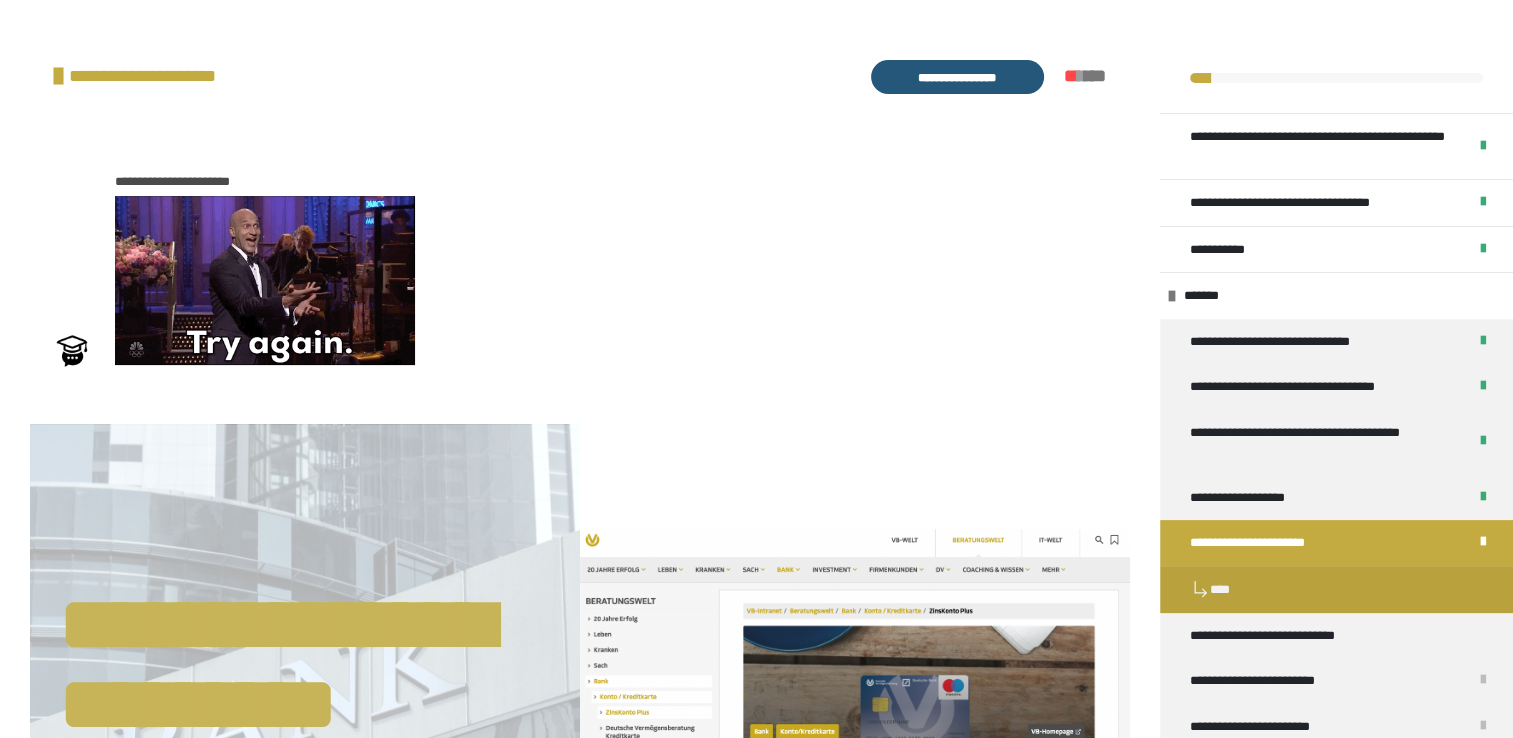 click on "**********" at bounding box center (958, 77) 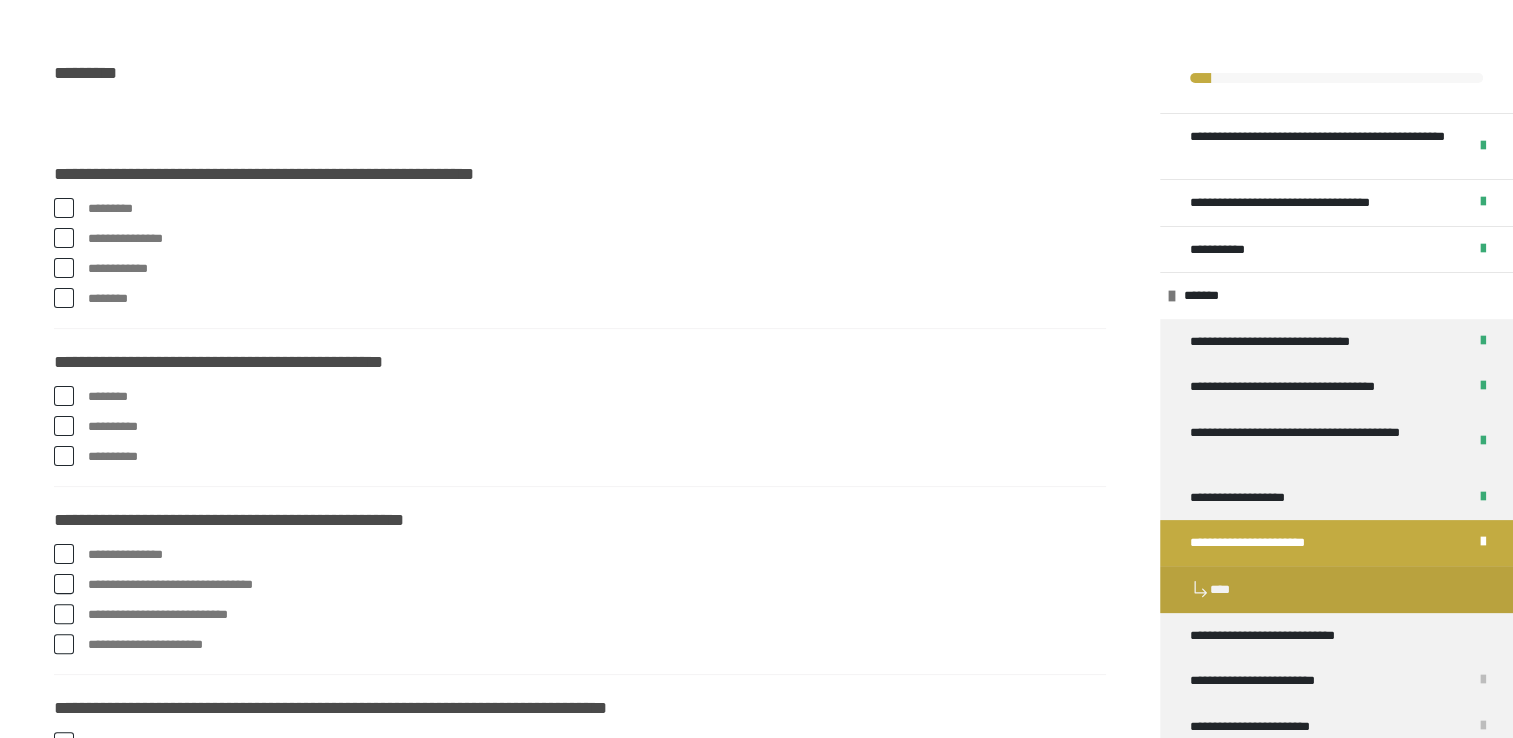 click on "**********" at bounding box center [580, 239] 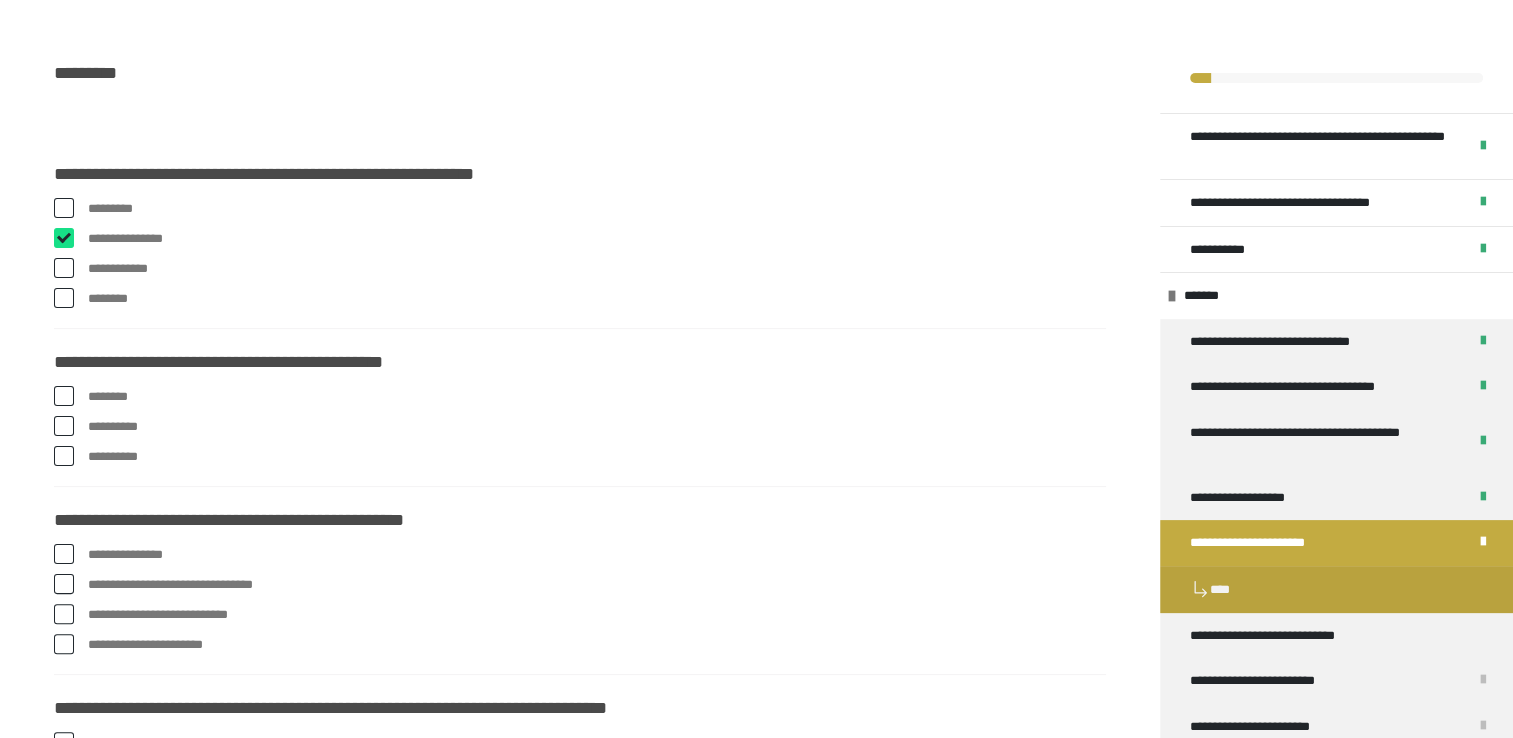 checkbox on "****" 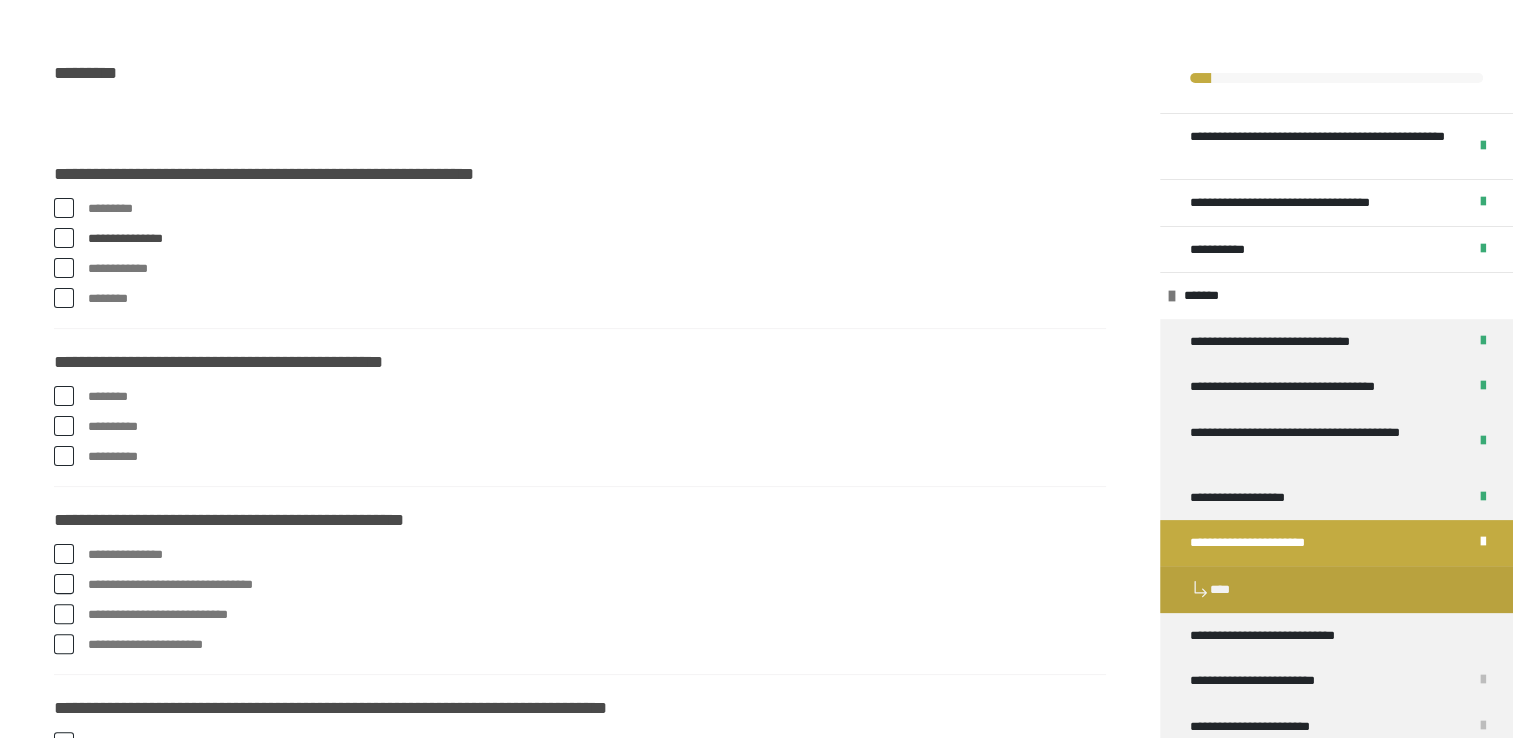 click at bounding box center [64, 426] 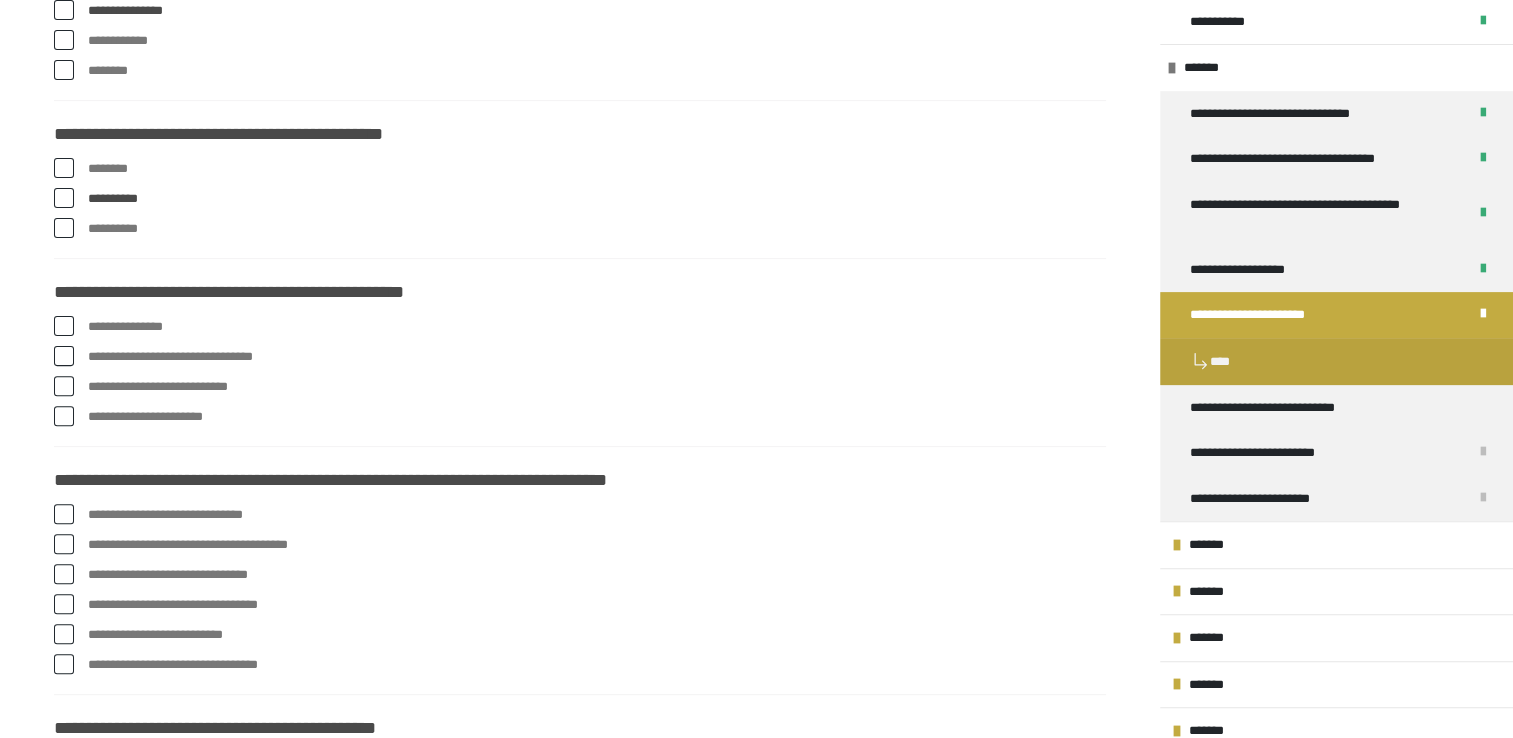 type 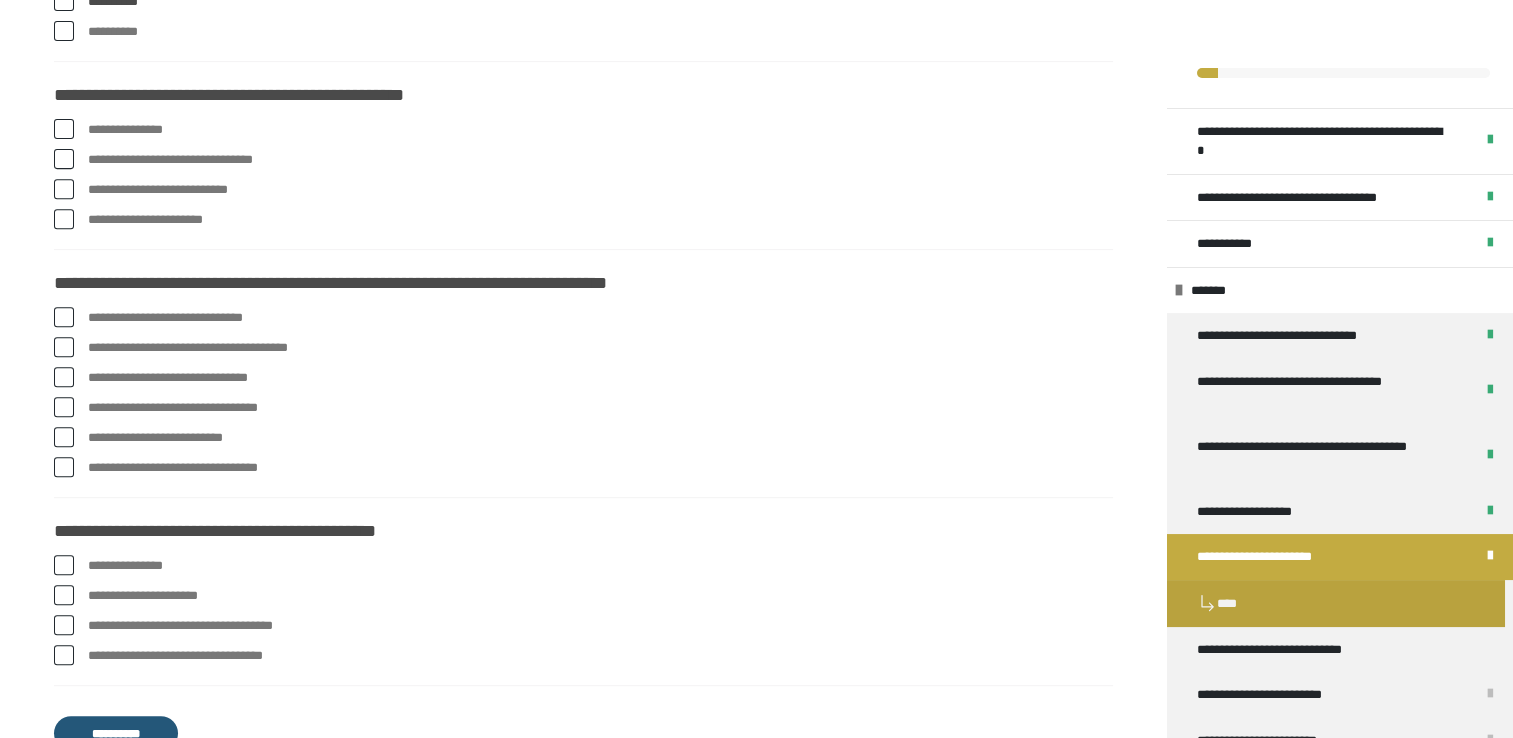 type 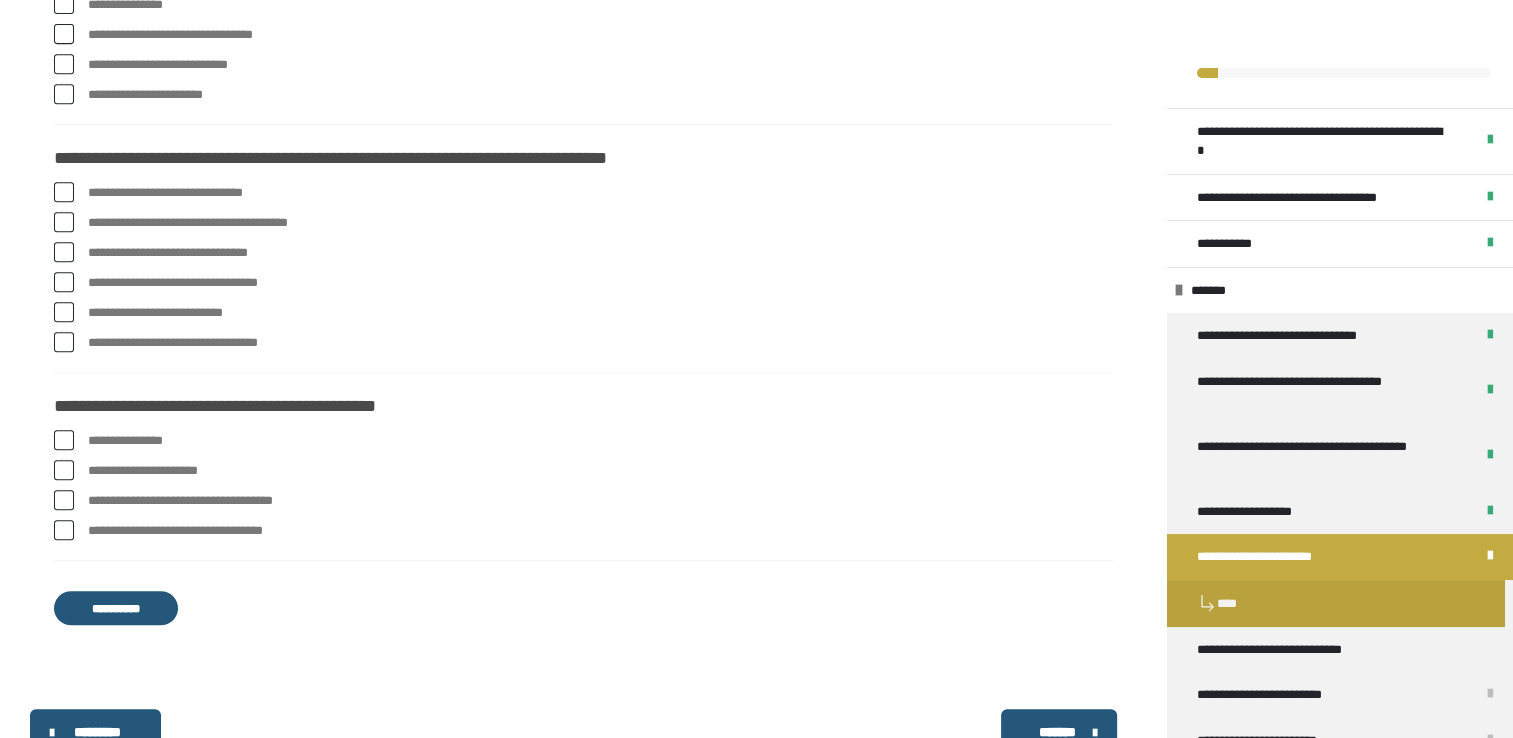 click at bounding box center (64, 470) 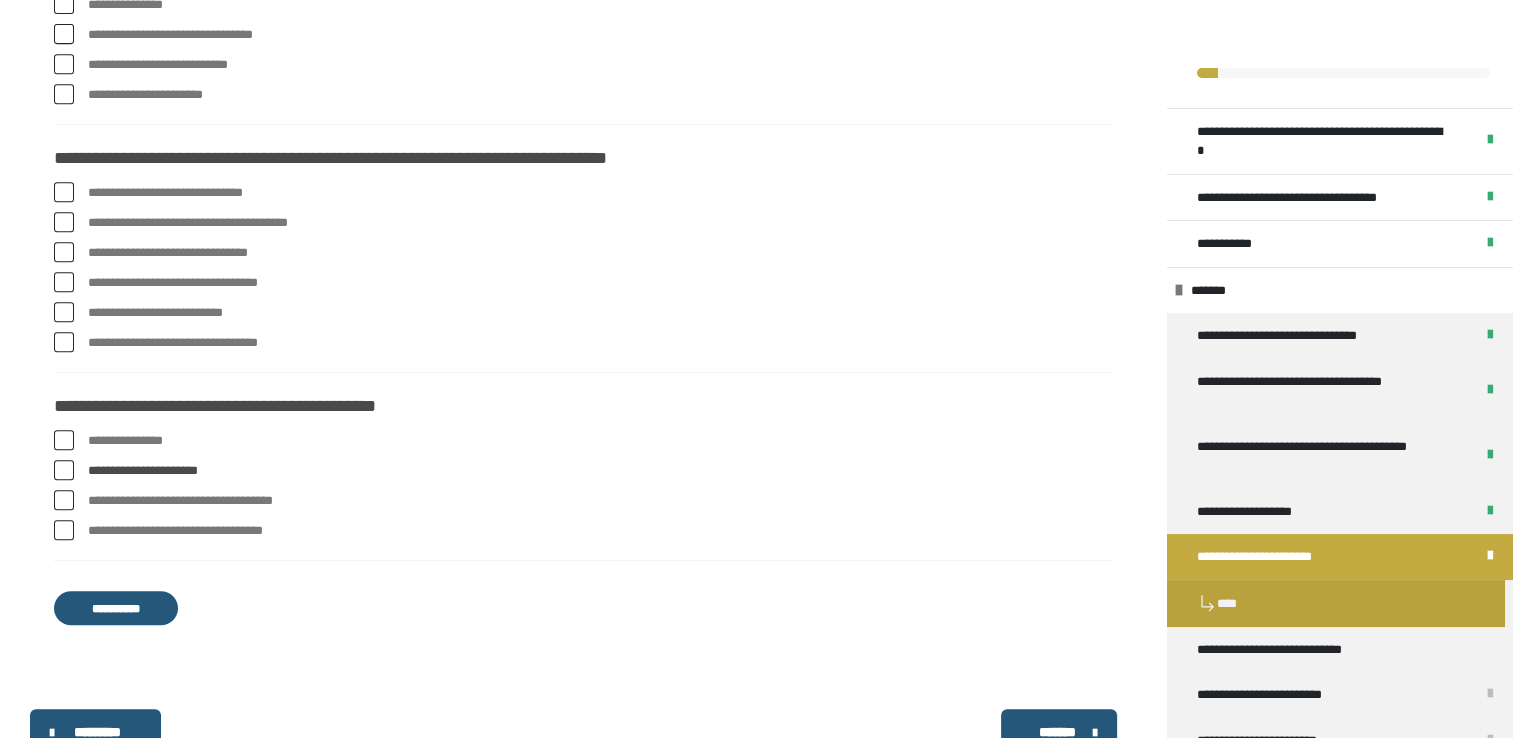 click at bounding box center [64, 440] 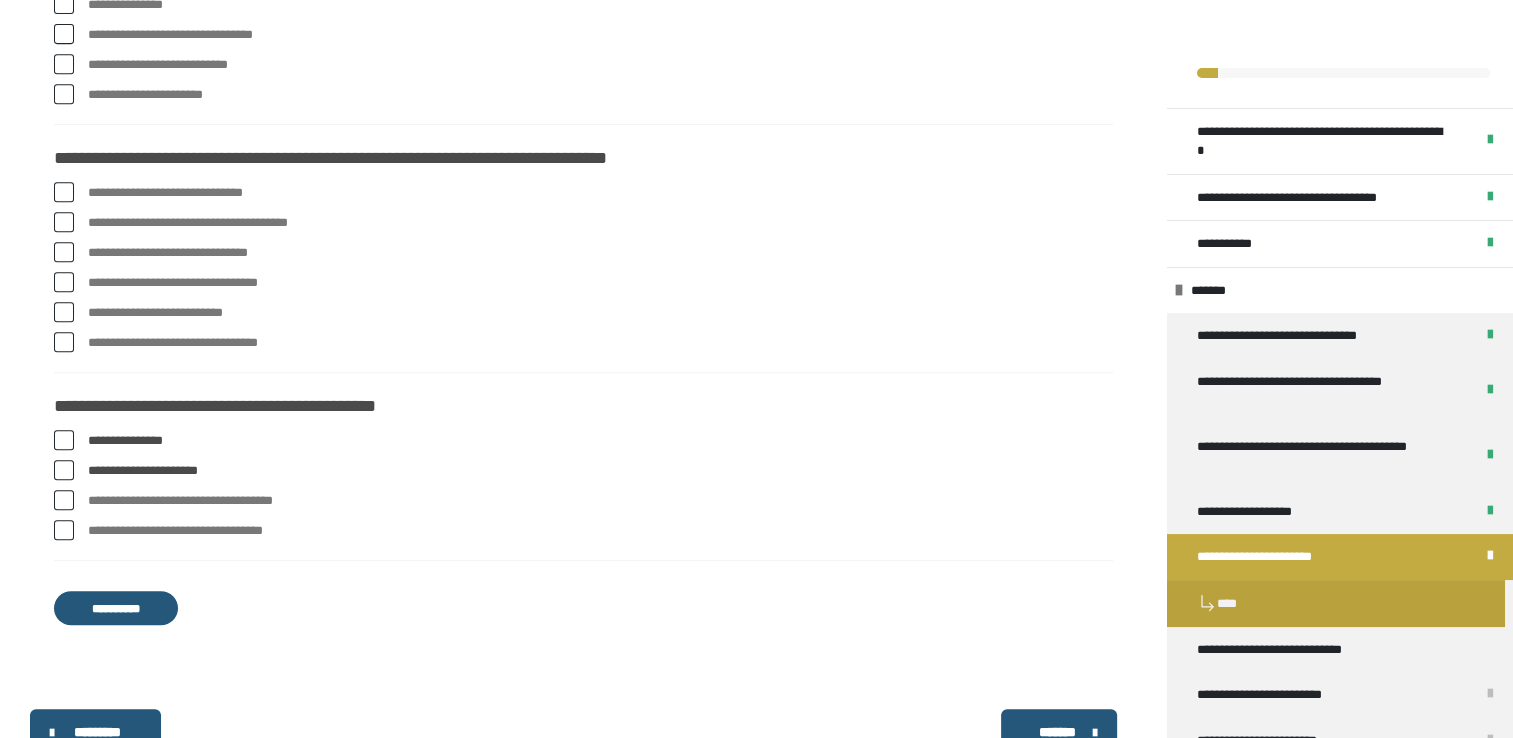 click on "**********" at bounding box center (756, -58) 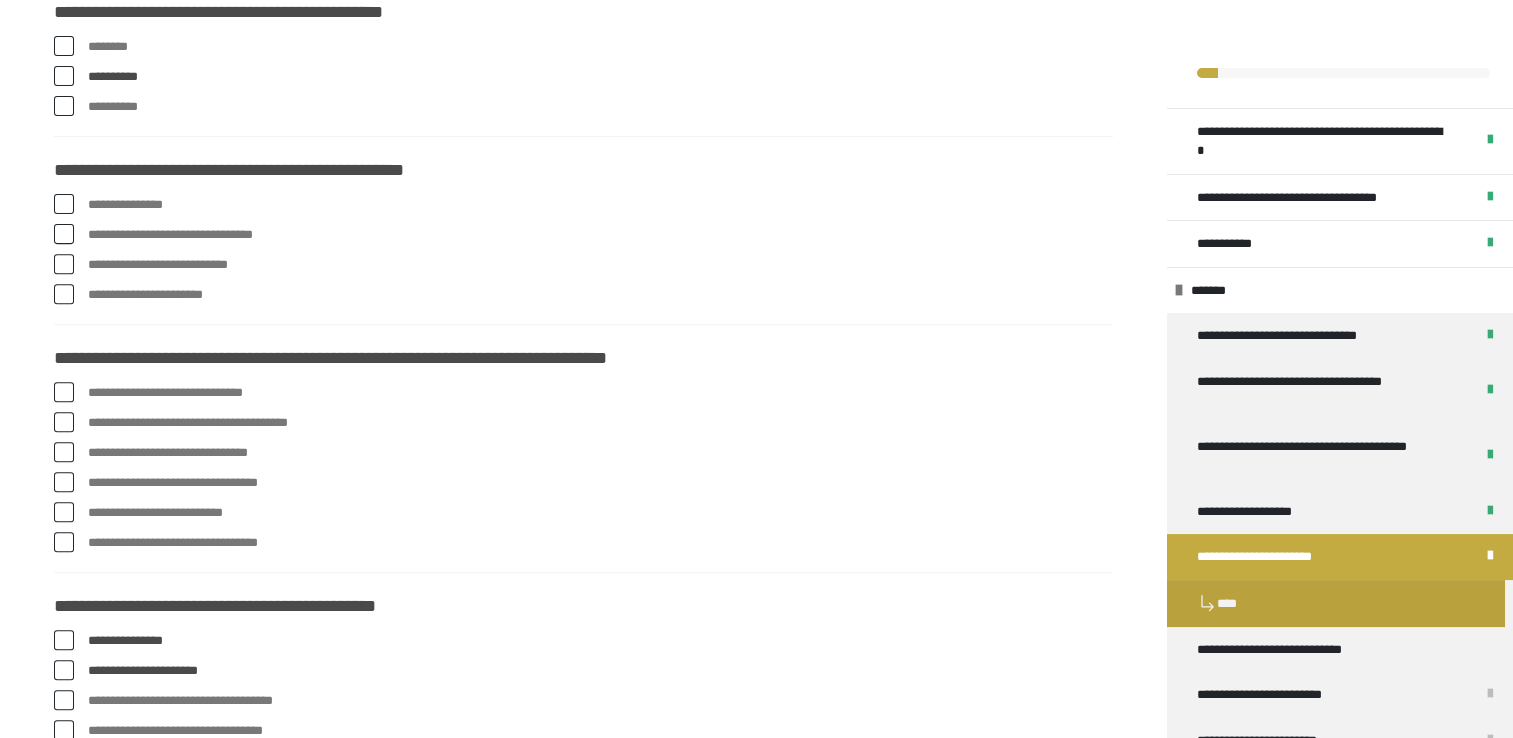 click at bounding box center [64, 204] 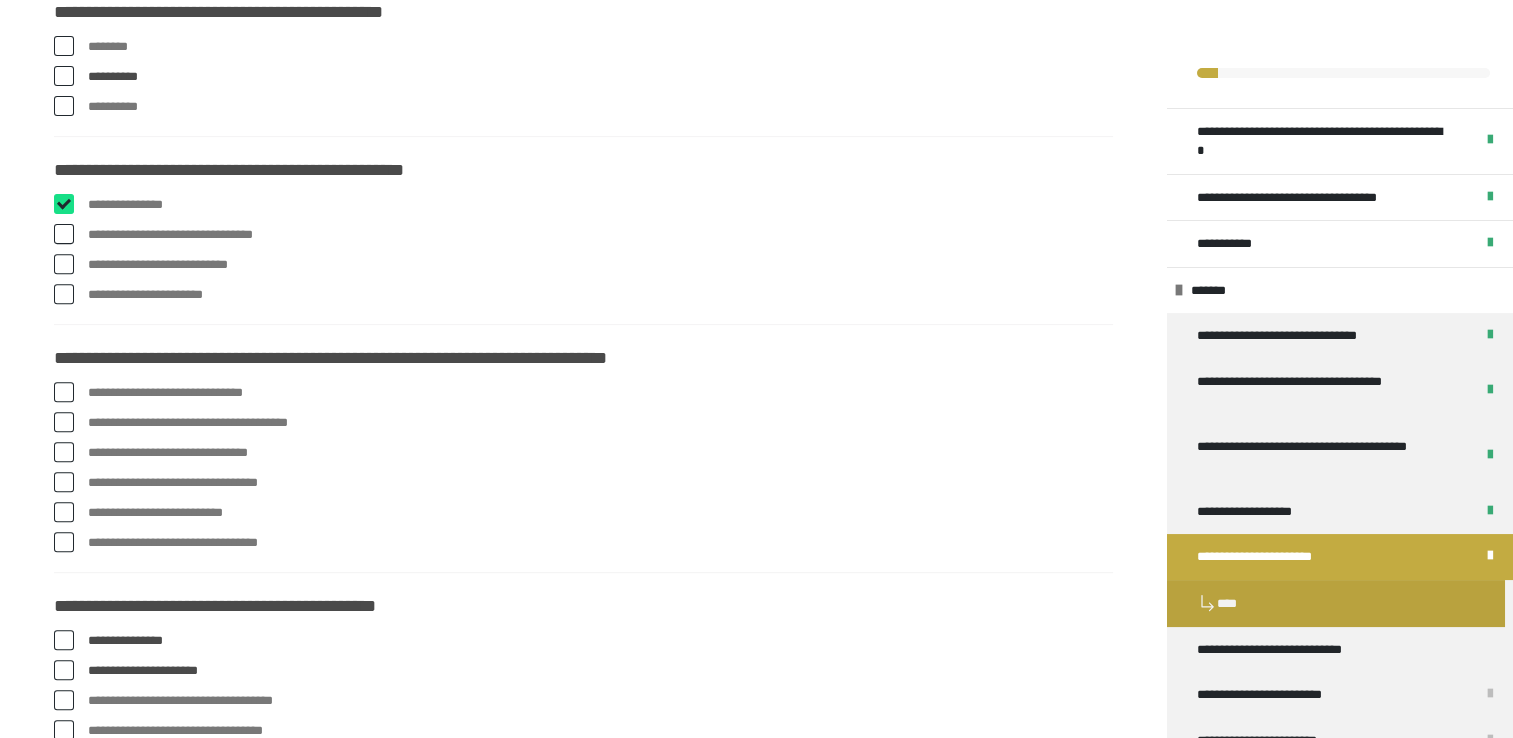 checkbox on "****" 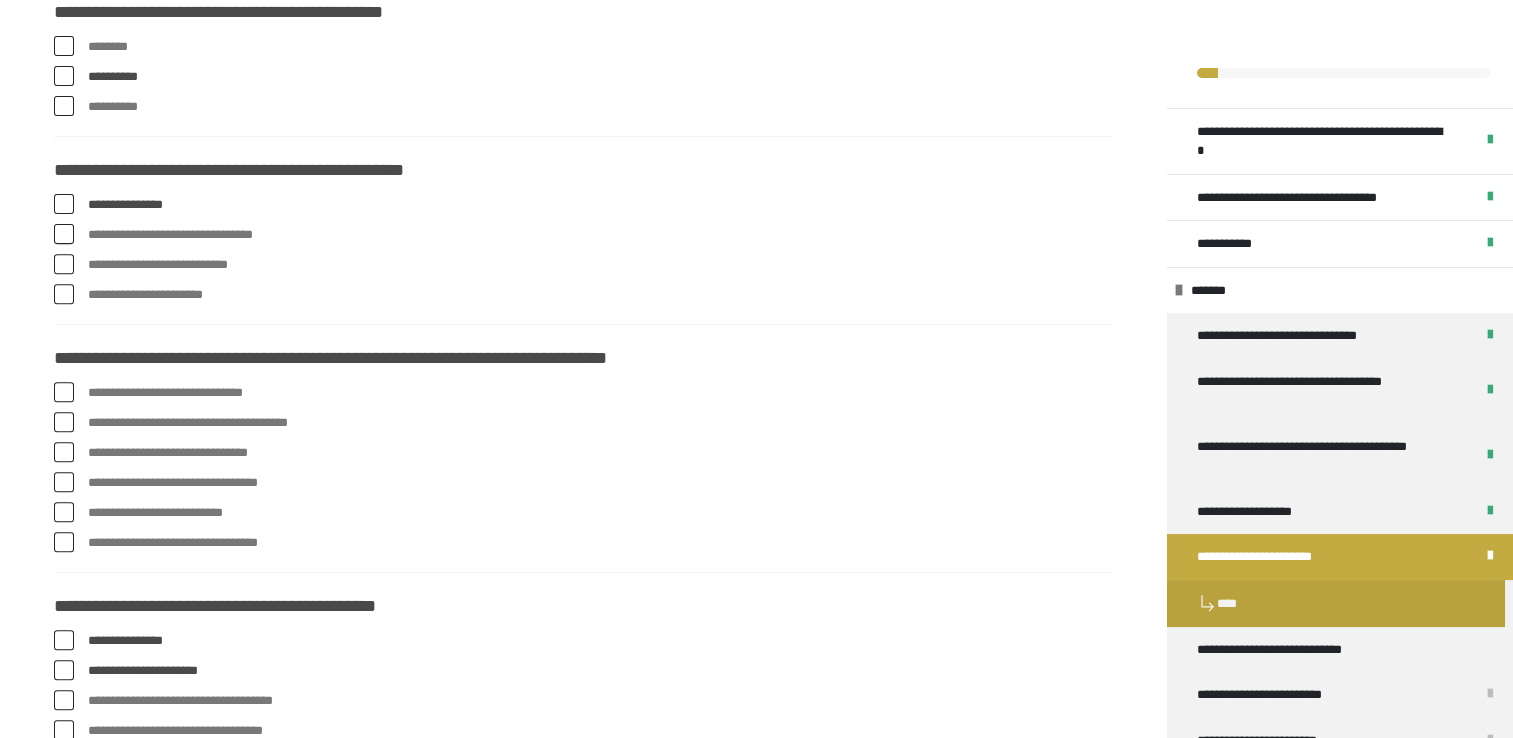 click at bounding box center (64, 234) 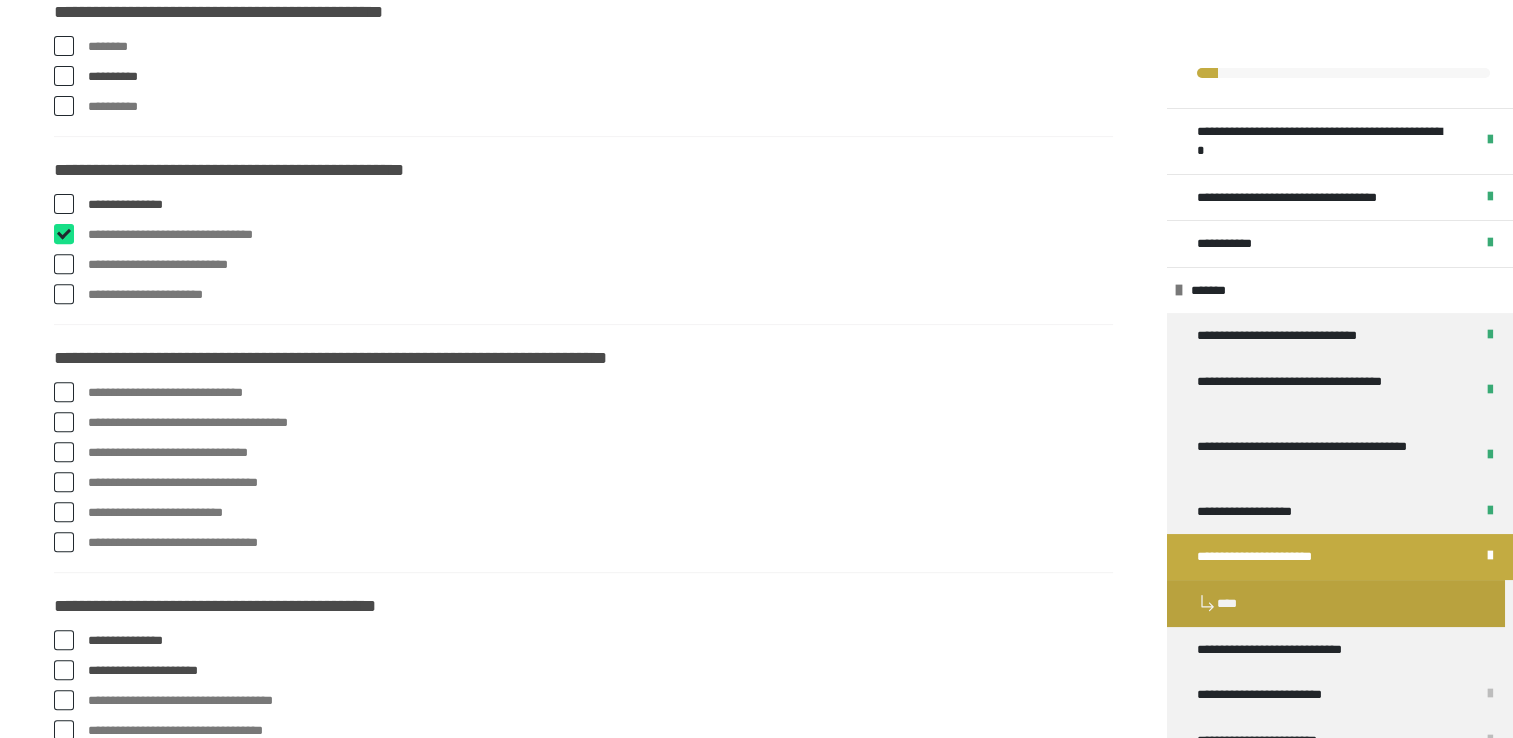 checkbox on "****" 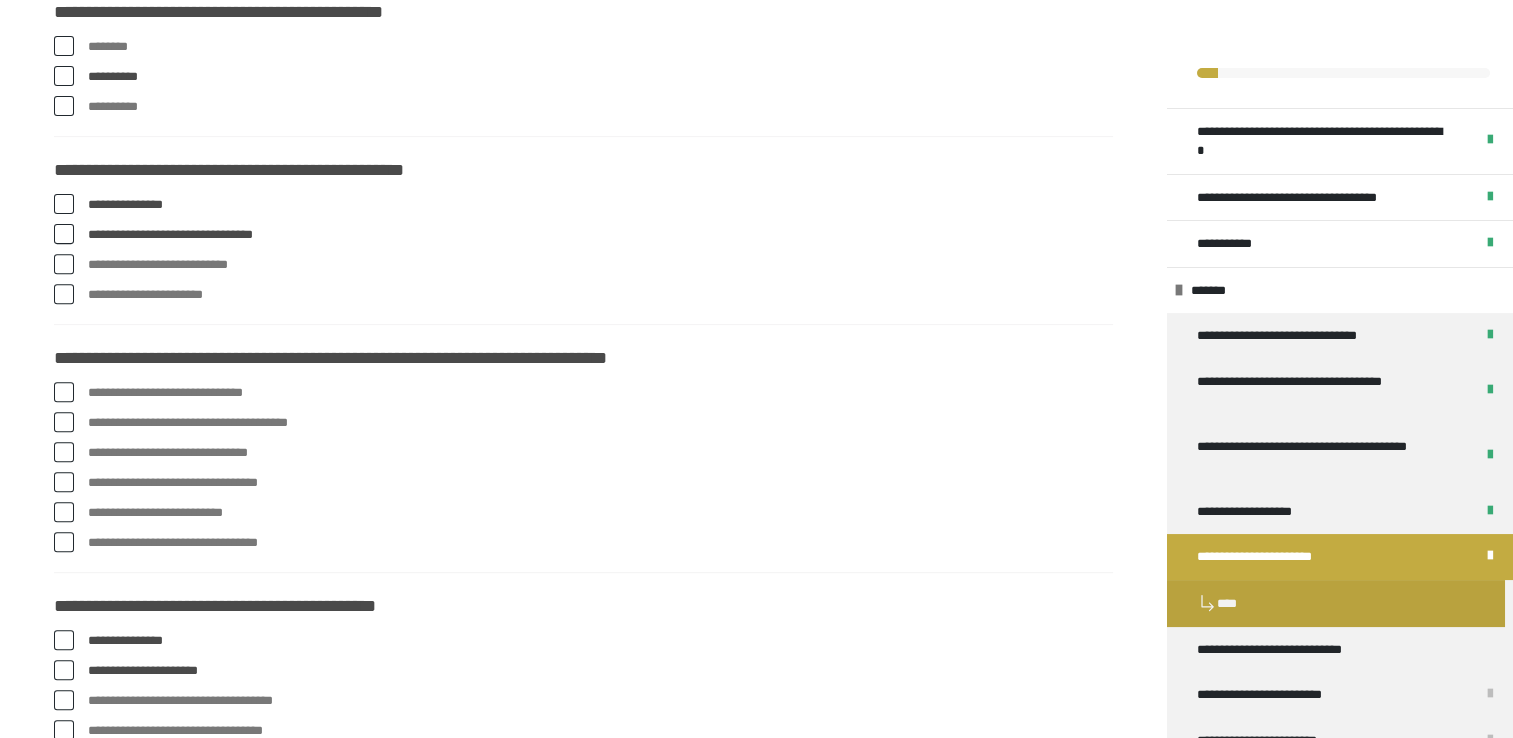 click at bounding box center [64, 264] 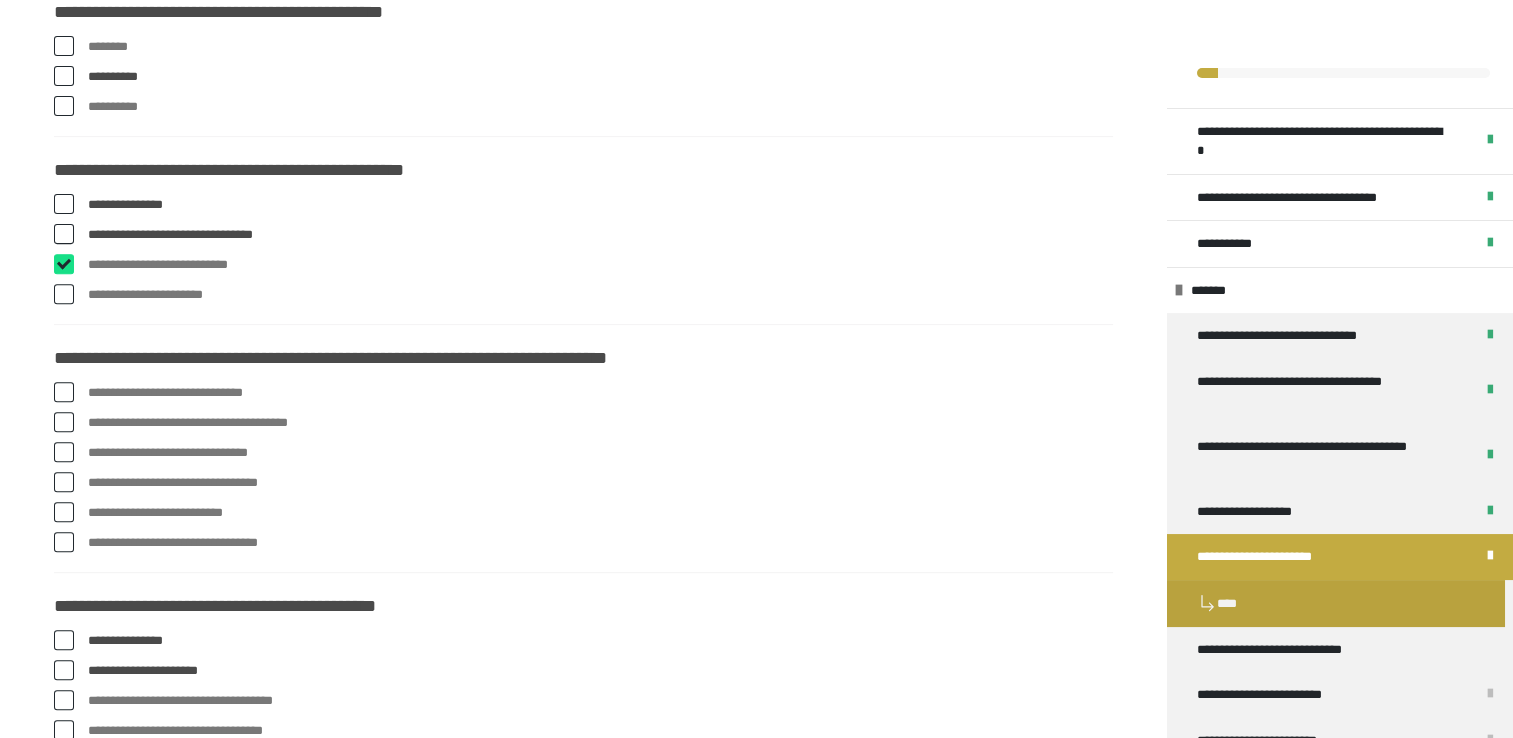 checkbox on "****" 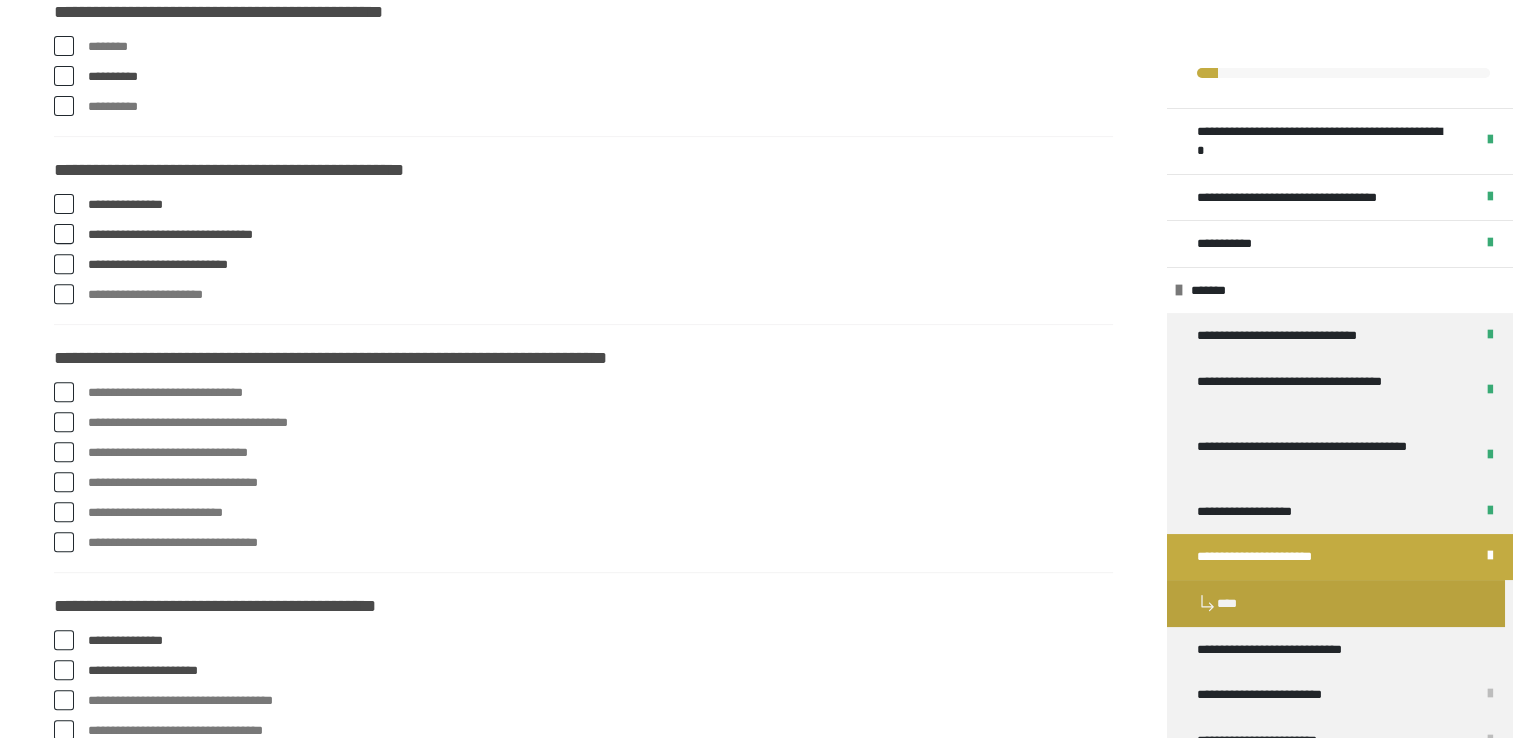 click at bounding box center [64, 512] 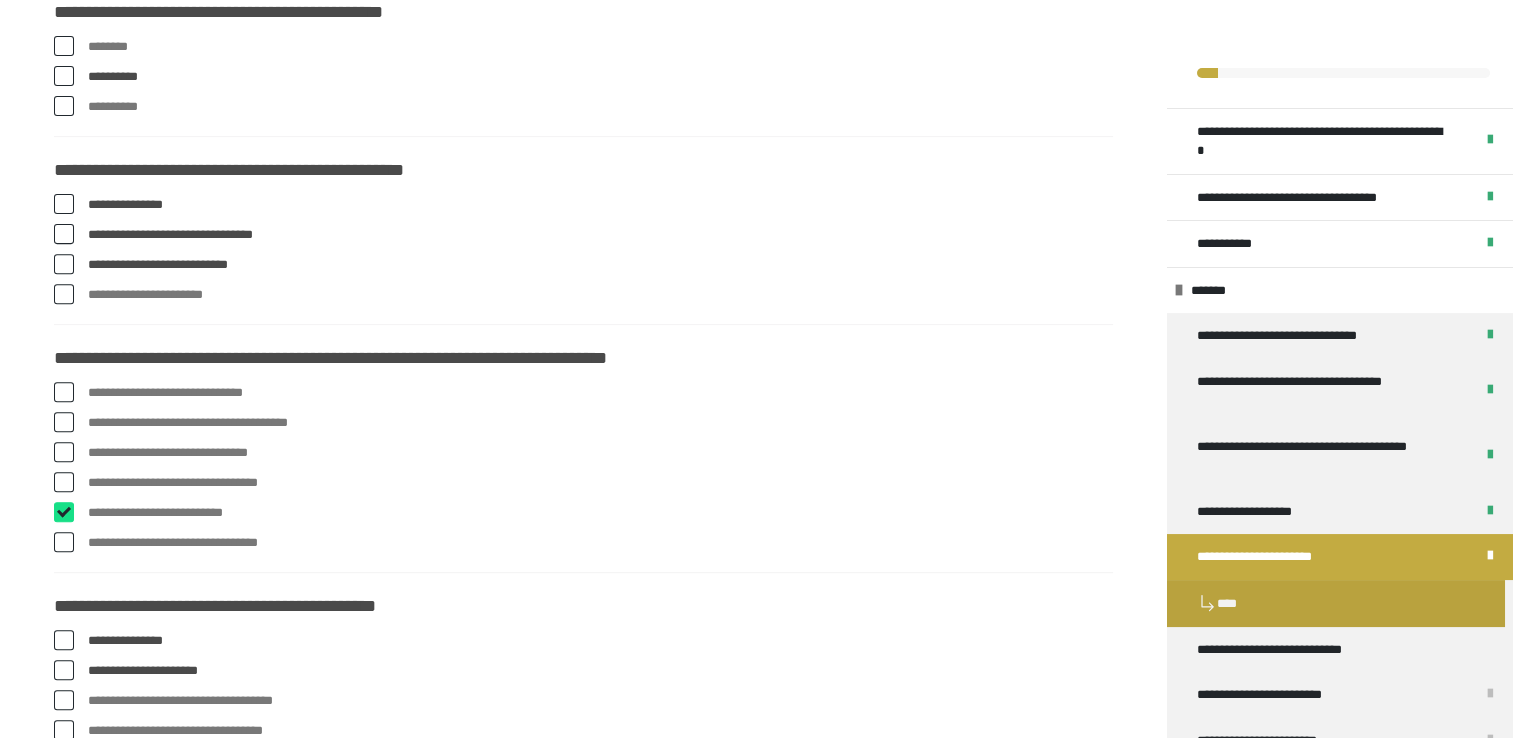 checkbox on "****" 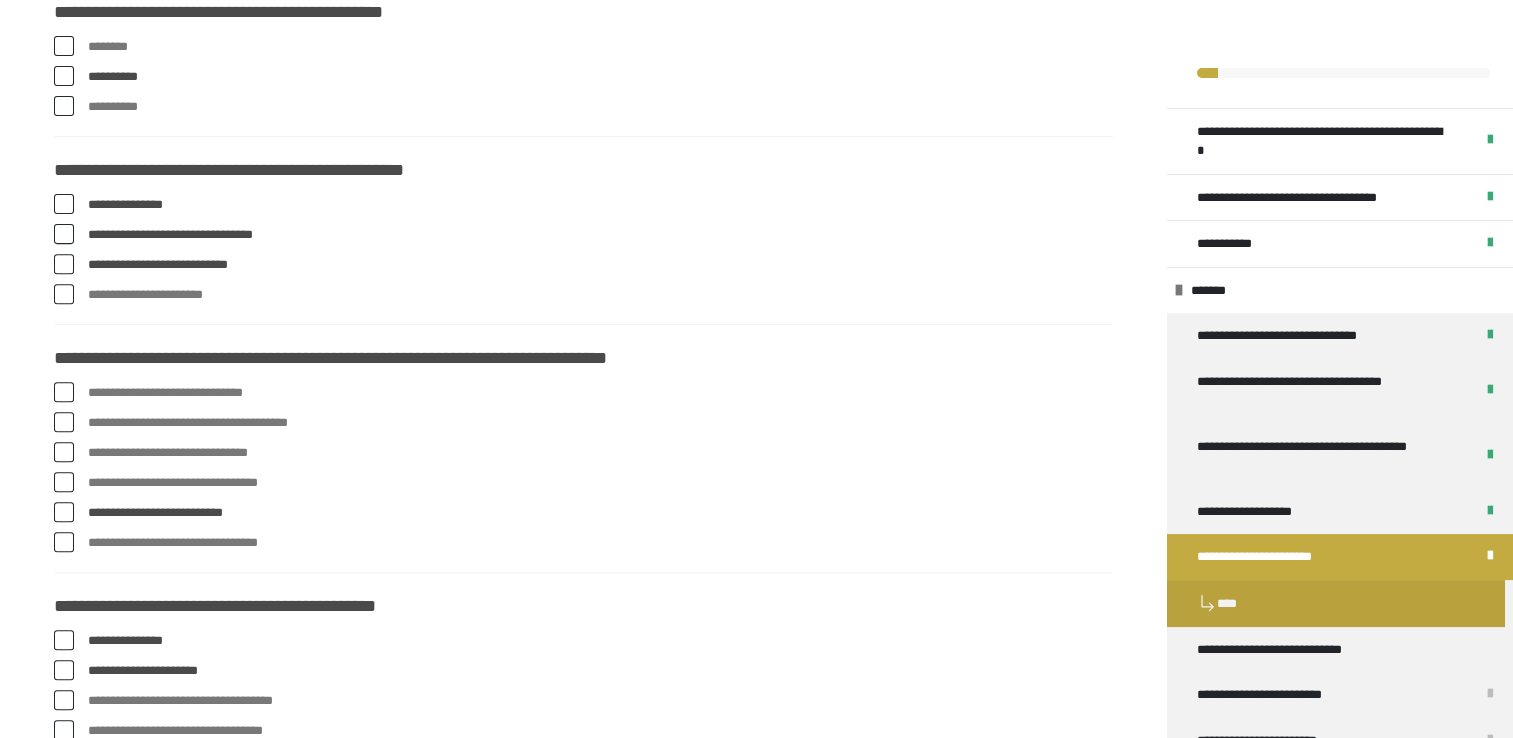 click at bounding box center [64, 482] 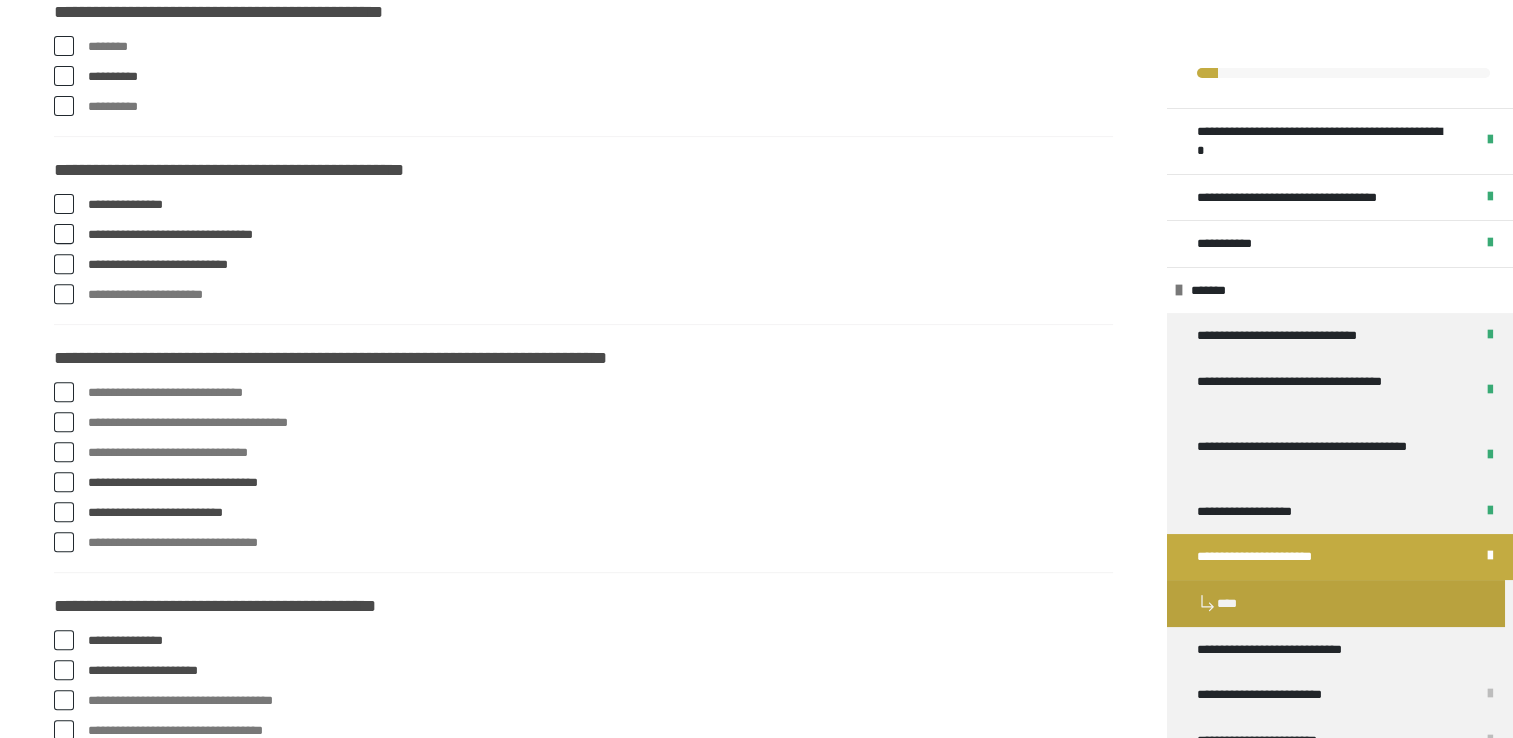 click on "**********" at bounding box center (756, 142) 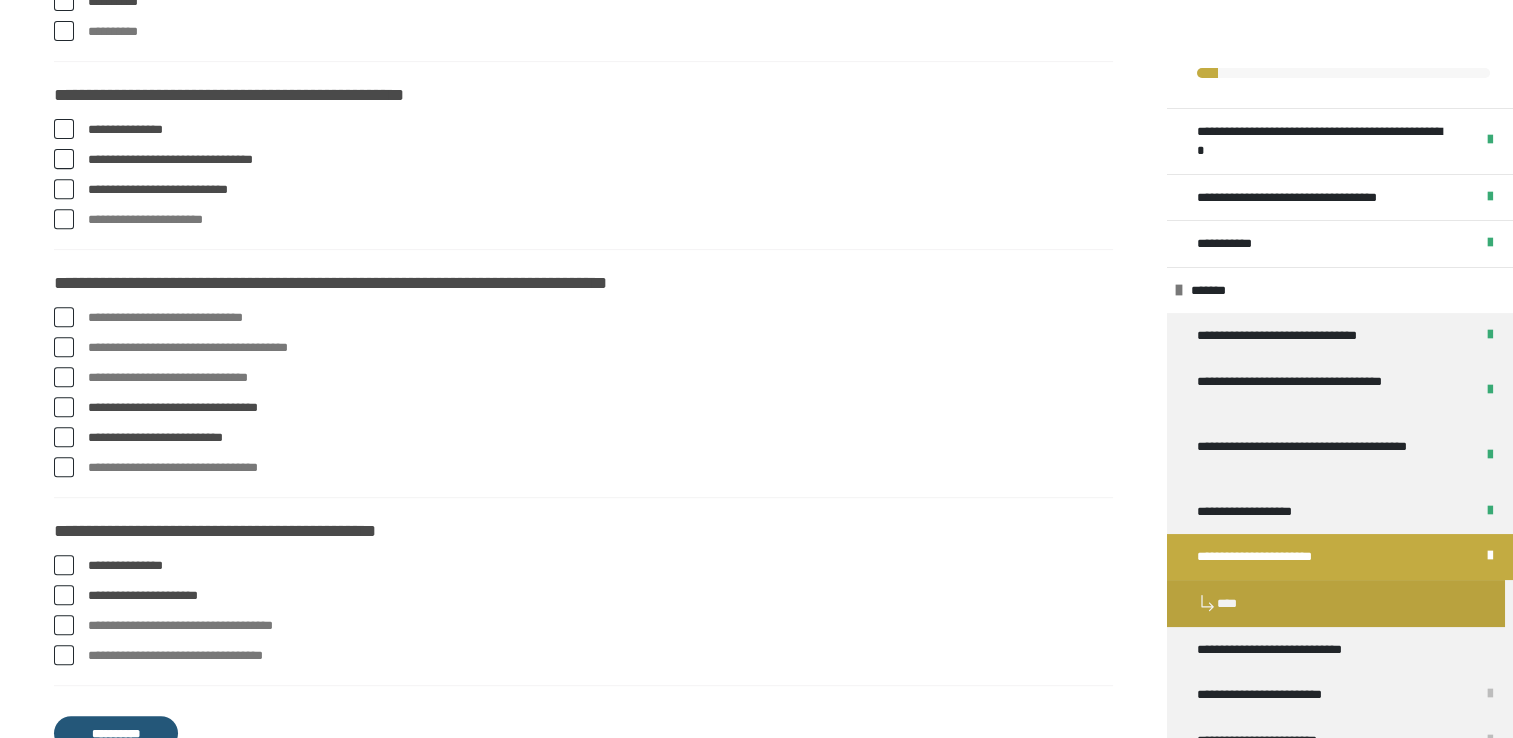 scroll, scrollTop: 902, scrollLeft: 0, axis: vertical 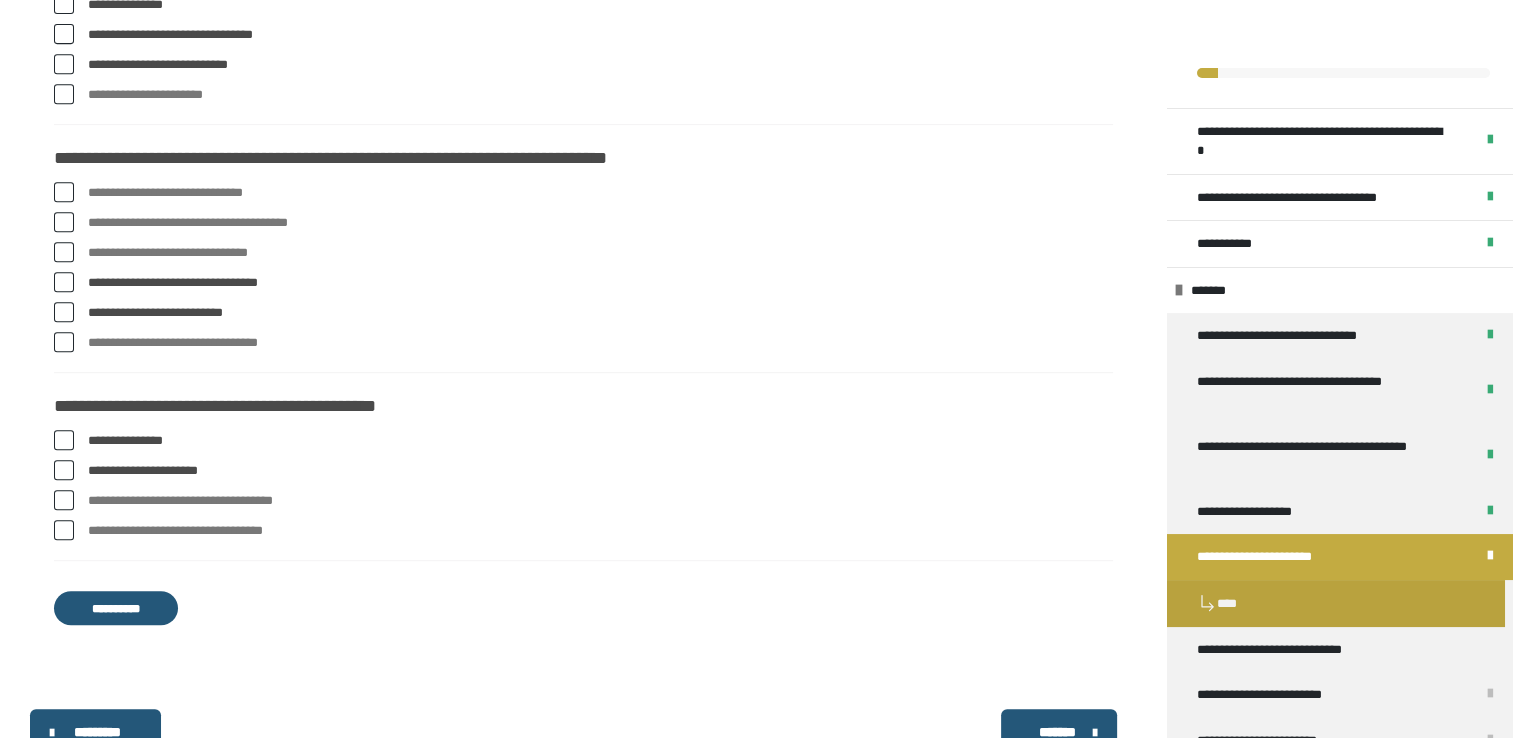 click on "**********" at bounding box center [116, 608] 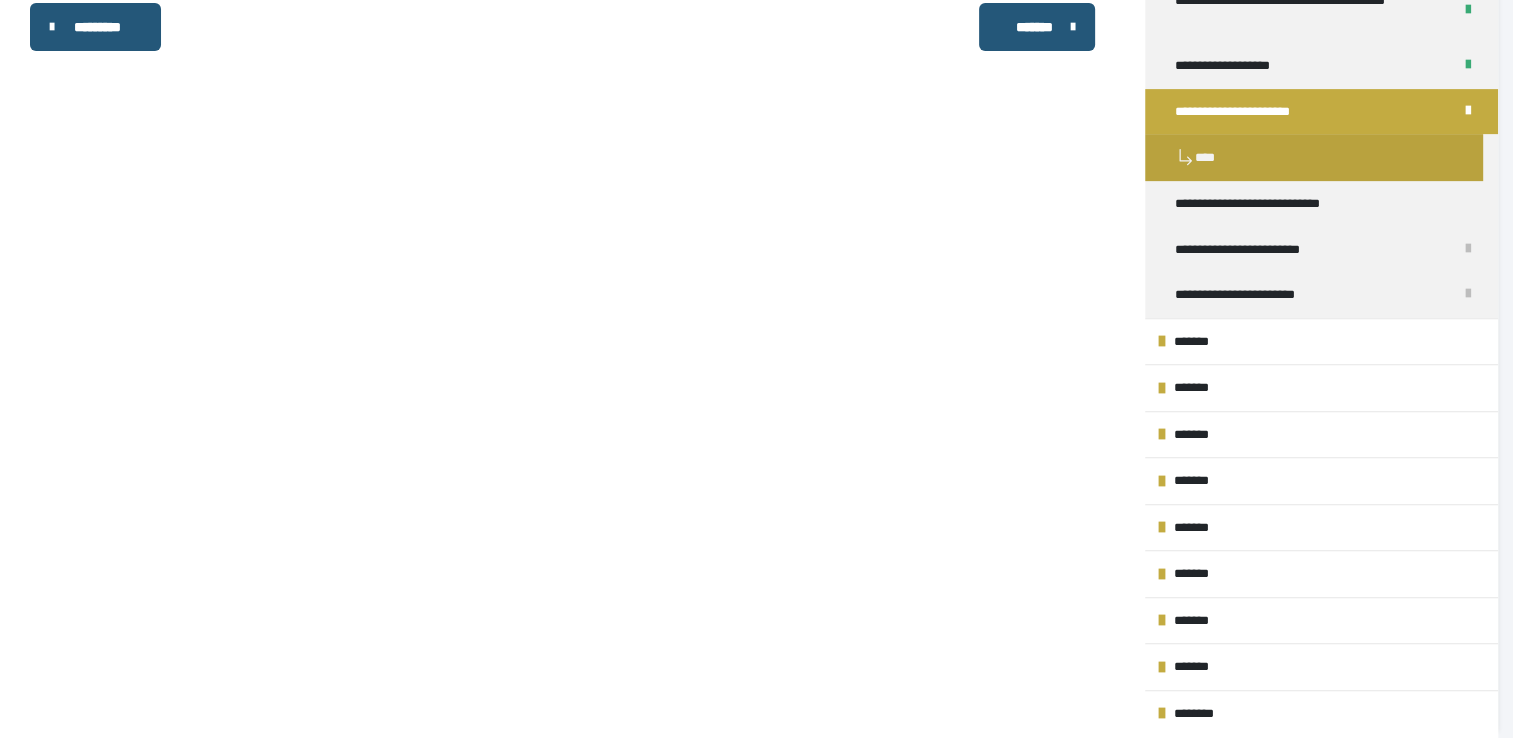 scroll, scrollTop: 0, scrollLeft: 0, axis: both 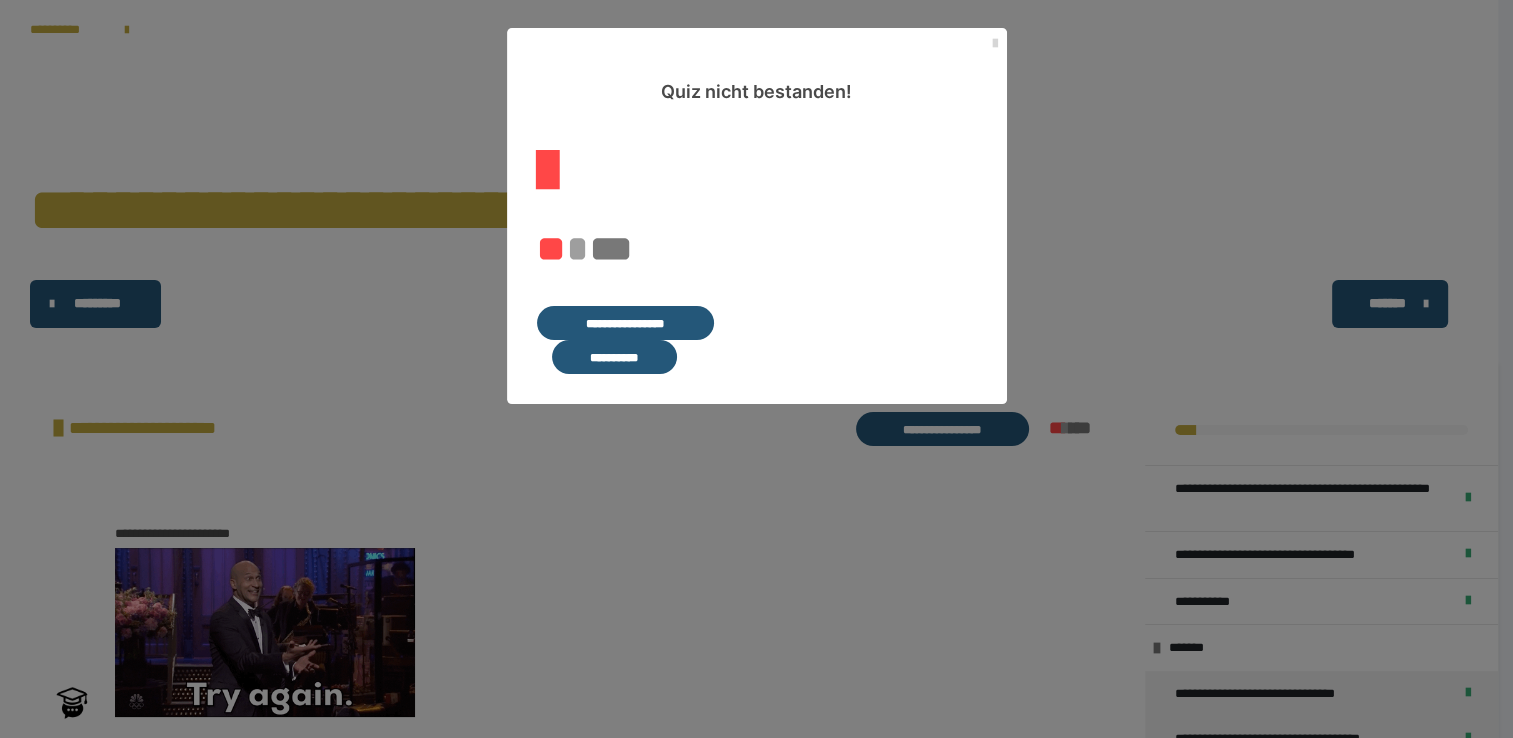 drag, startPoint x: 119, startPoint y: 601, endPoint x: 991, endPoint y: 38, distance: 1037.9562 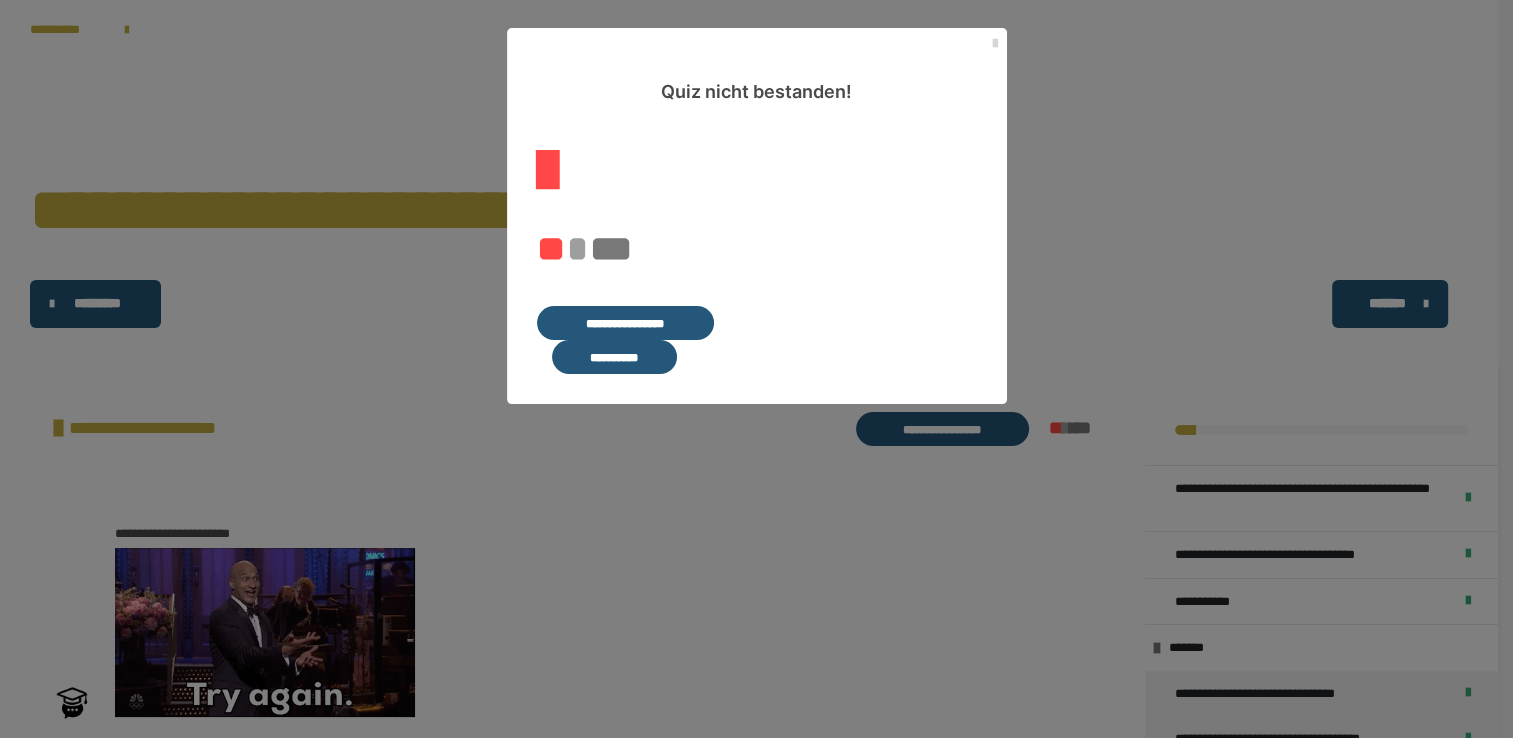 click at bounding box center (995, 44) 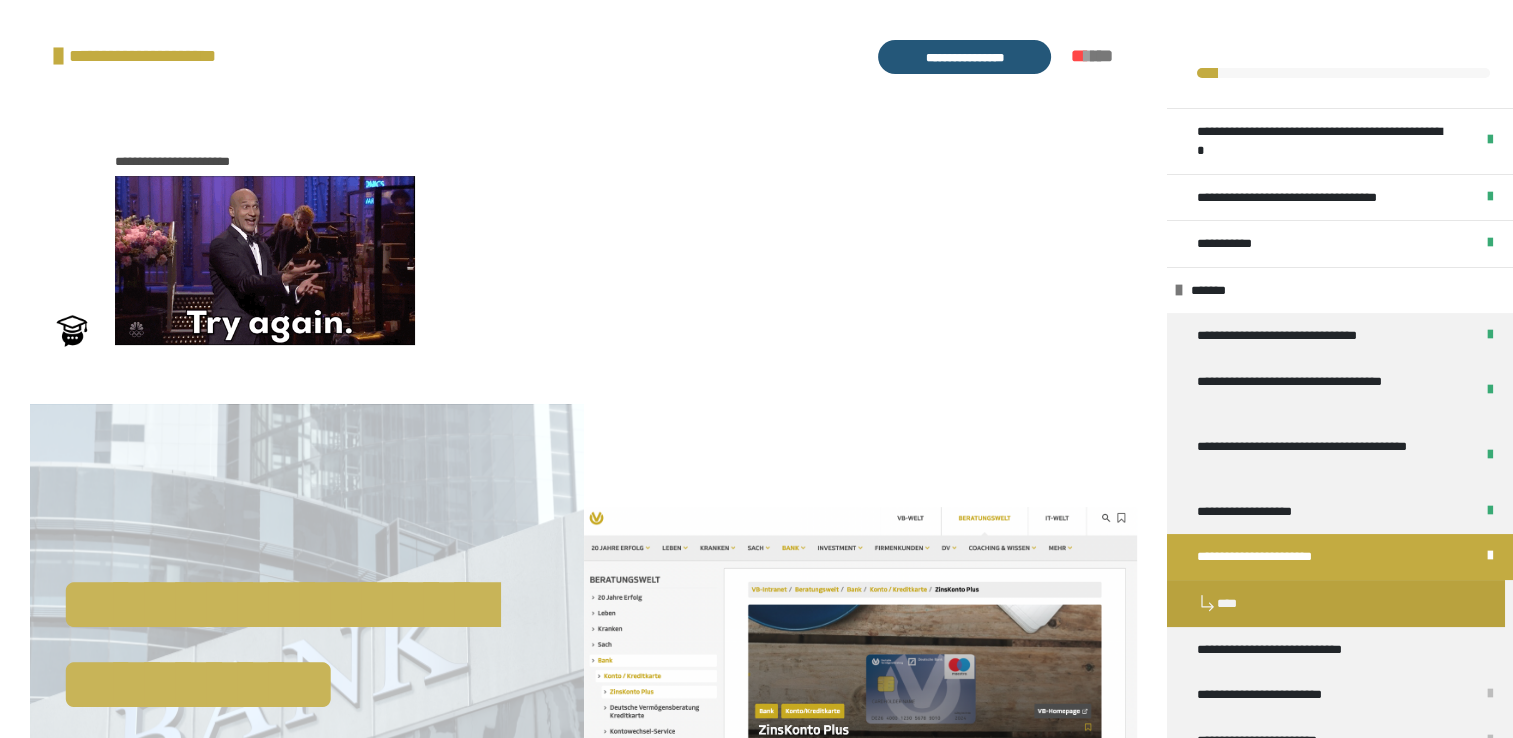scroll, scrollTop: 380, scrollLeft: 0, axis: vertical 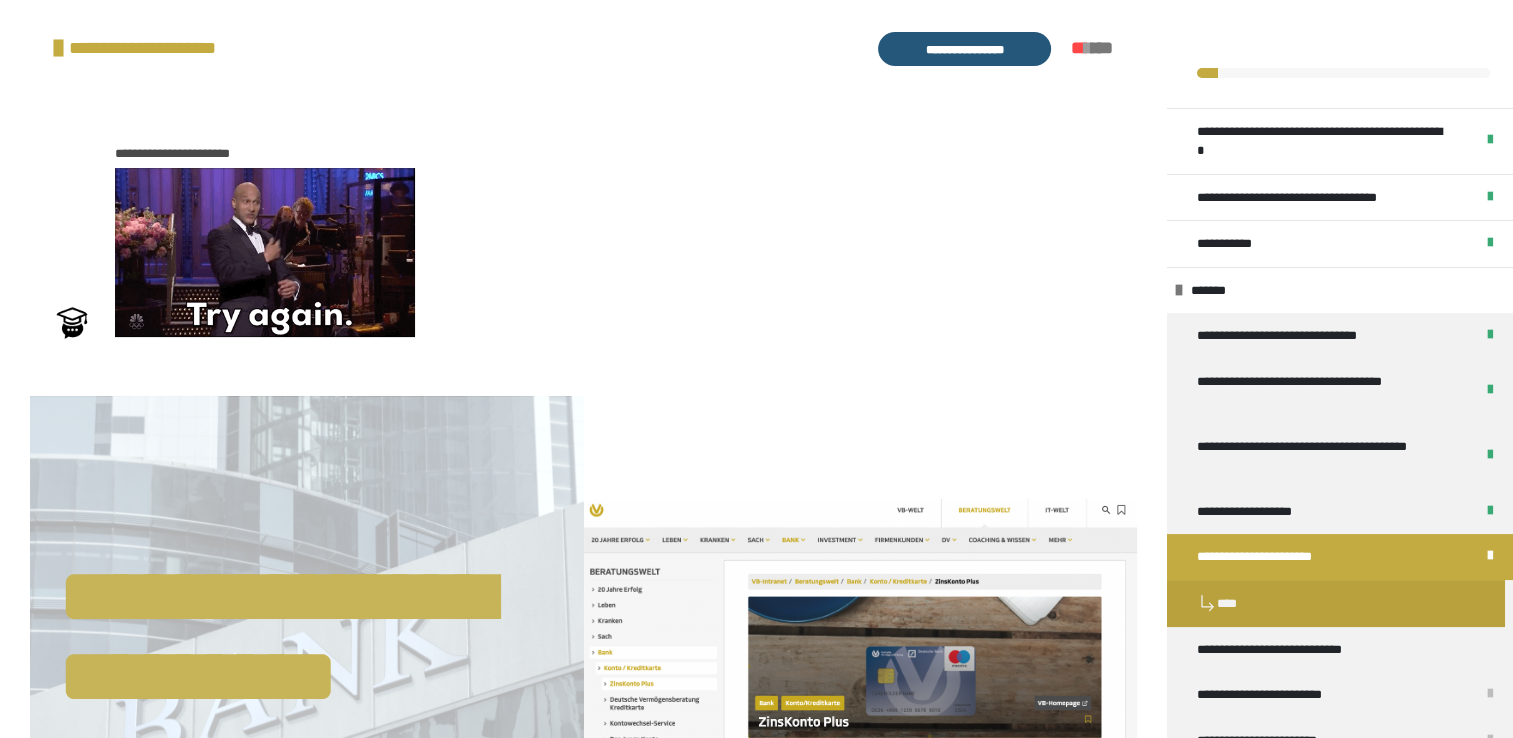 click on "**********" at bounding box center [965, 49] 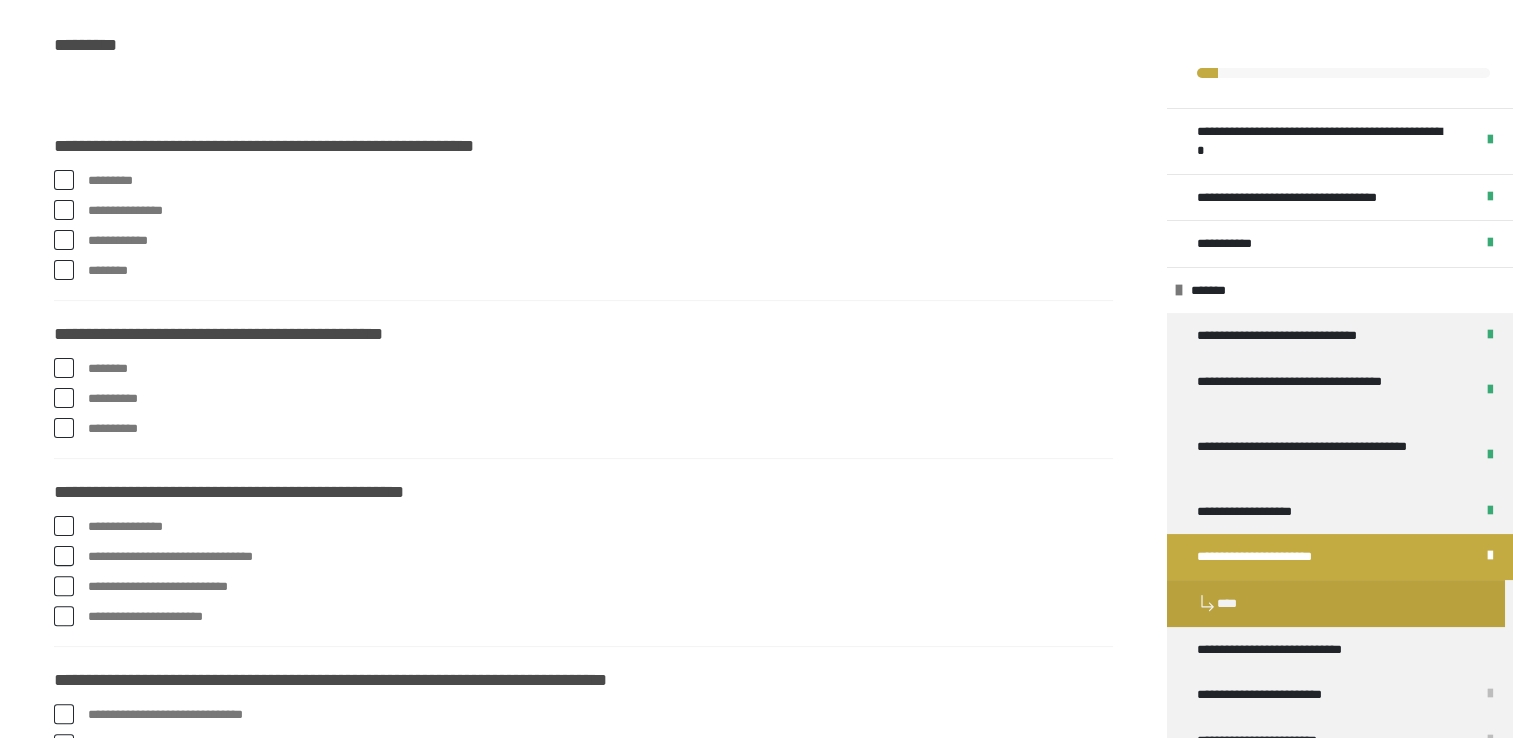 scroll, scrollTop: 948, scrollLeft: 0, axis: vertical 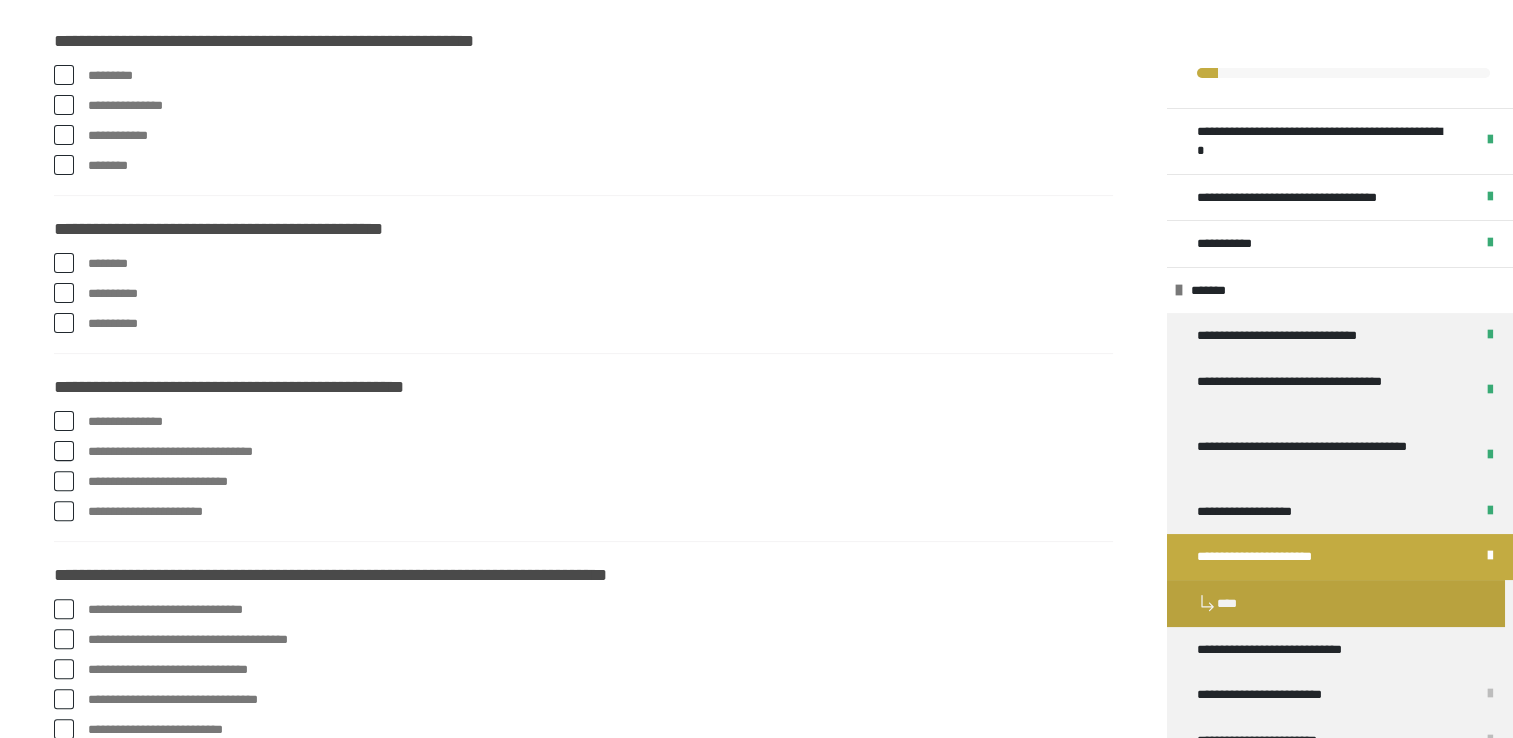 click at bounding box center (64, 105) 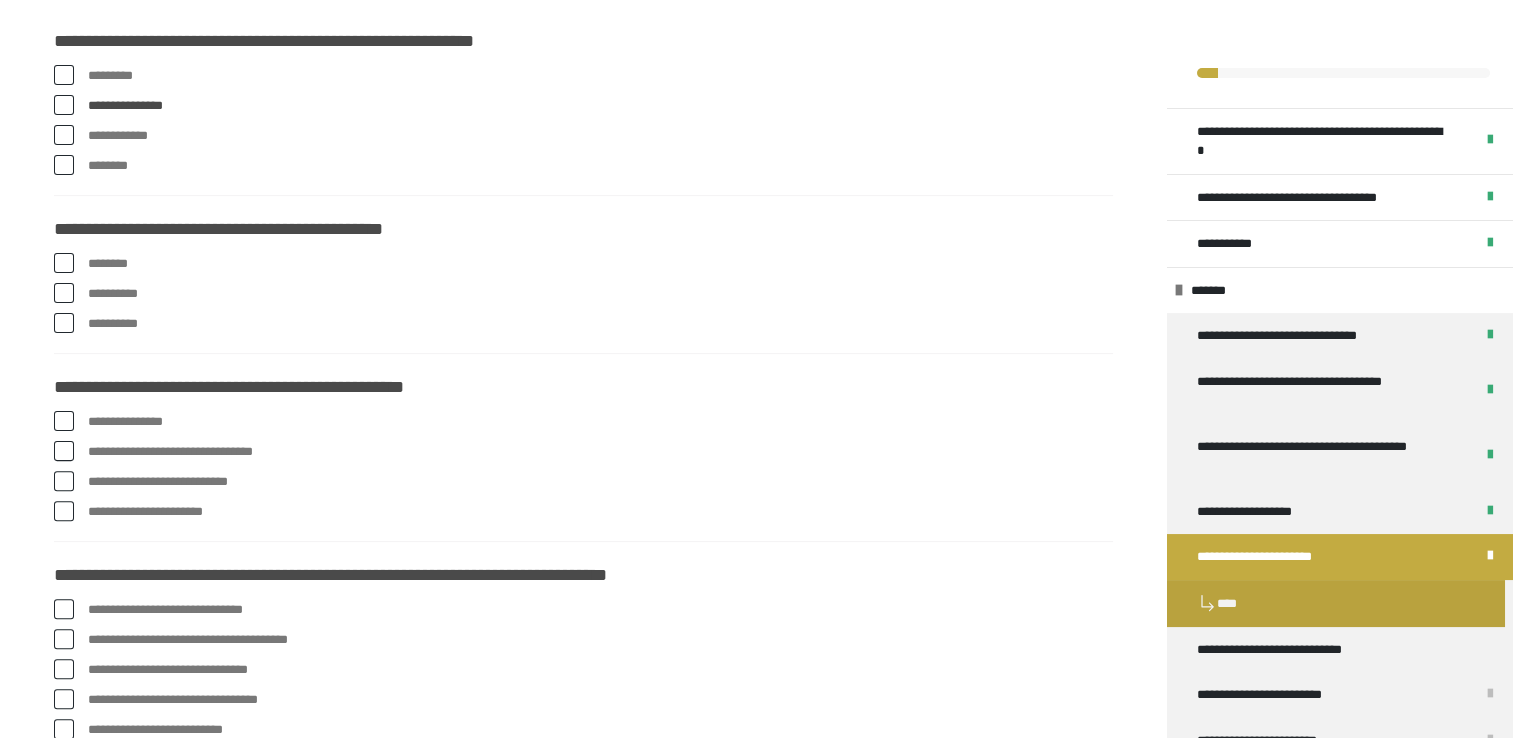 click at bounding box center (64, 293) 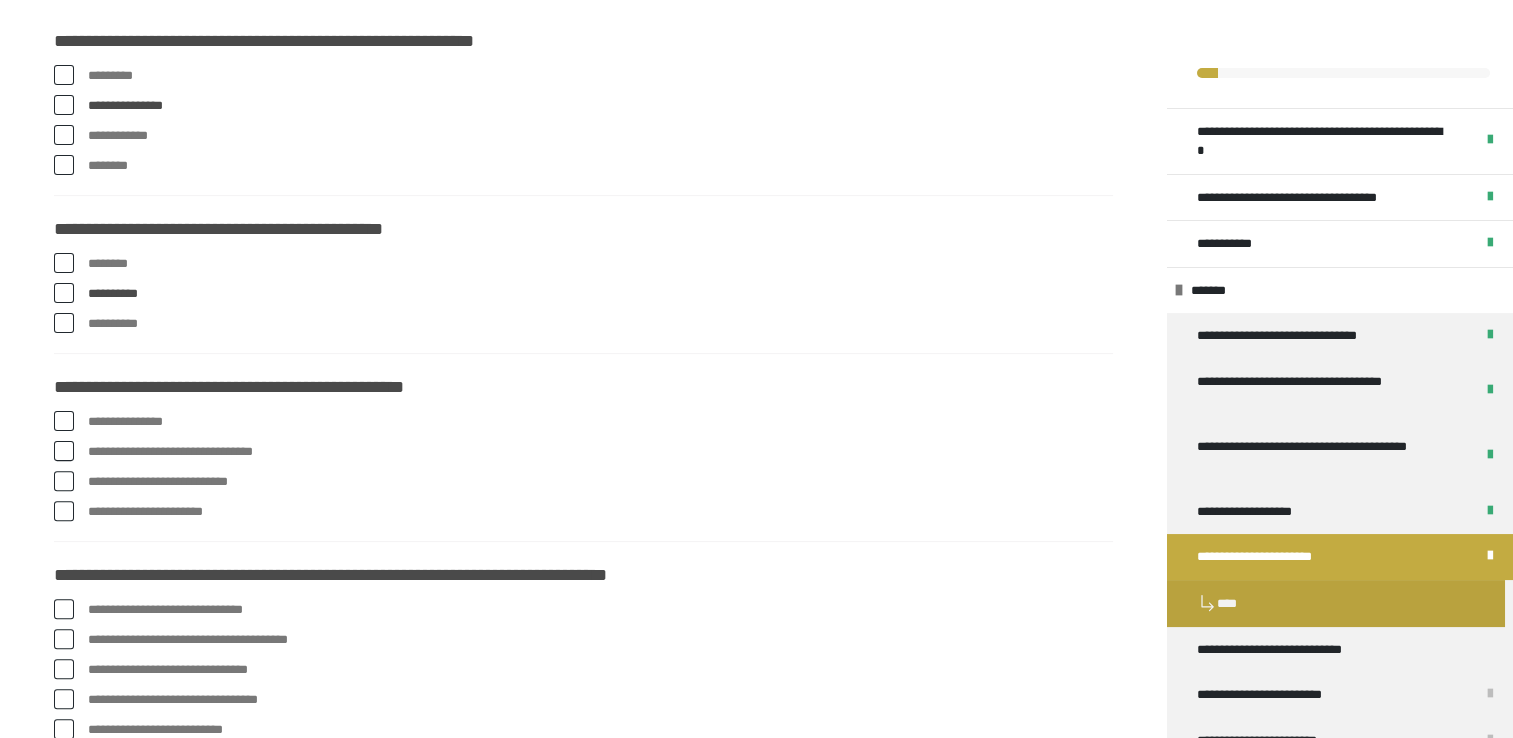 click at bounding box center (64, 421) 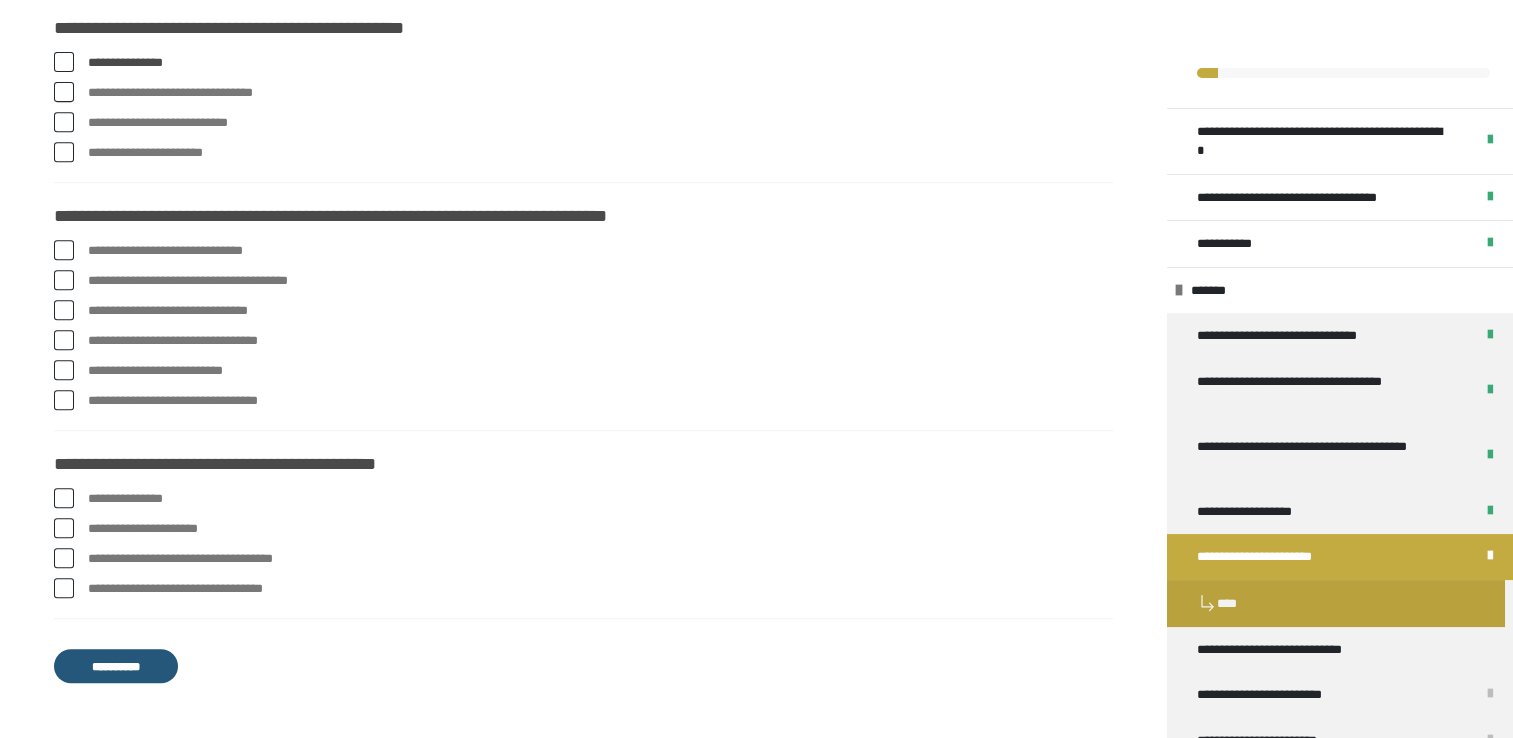scroll, scrollTop: 855, scrollLeft: 0, axis: vertical 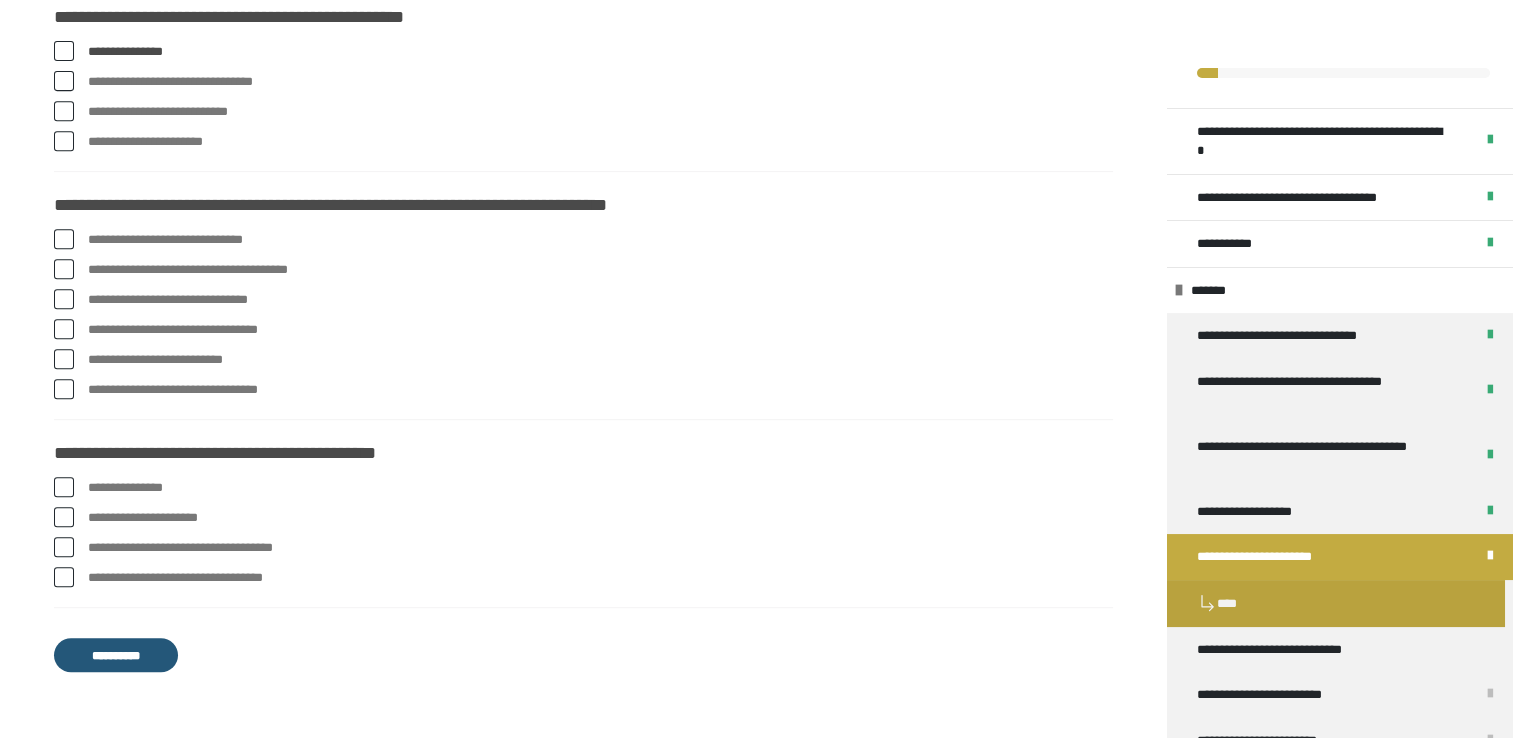 click at bounding box center (64, 487) 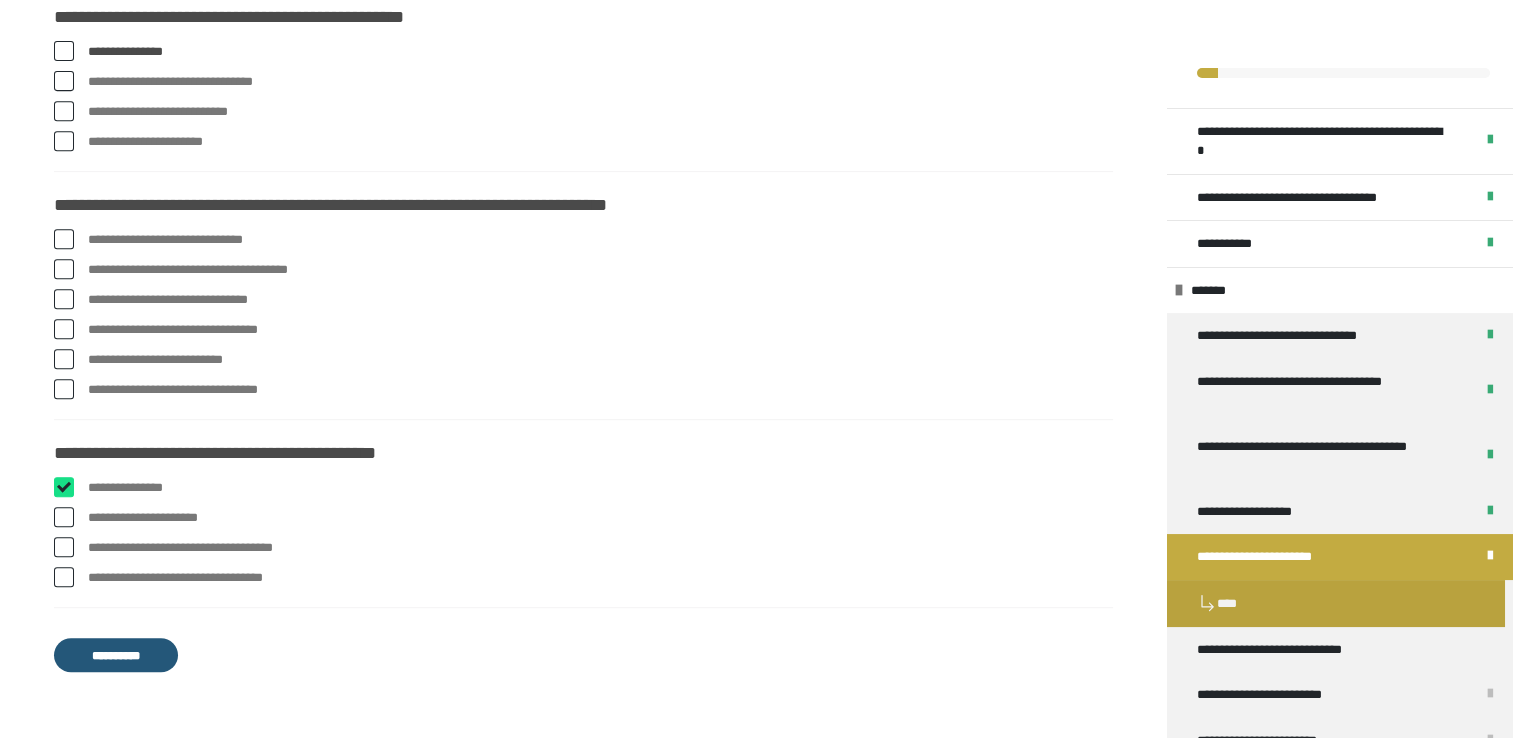 checkbox on "****" 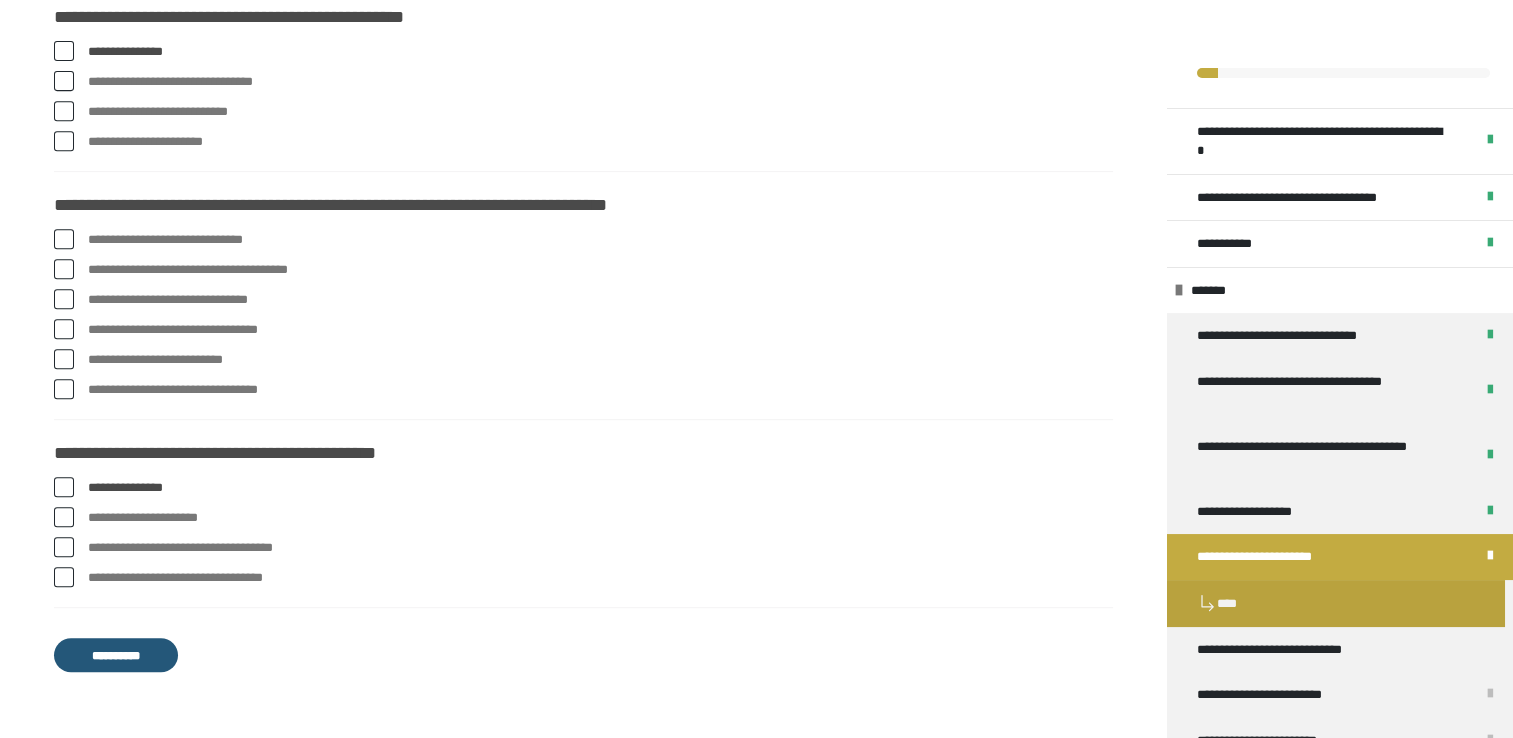 click at bounding box center (64, 517) 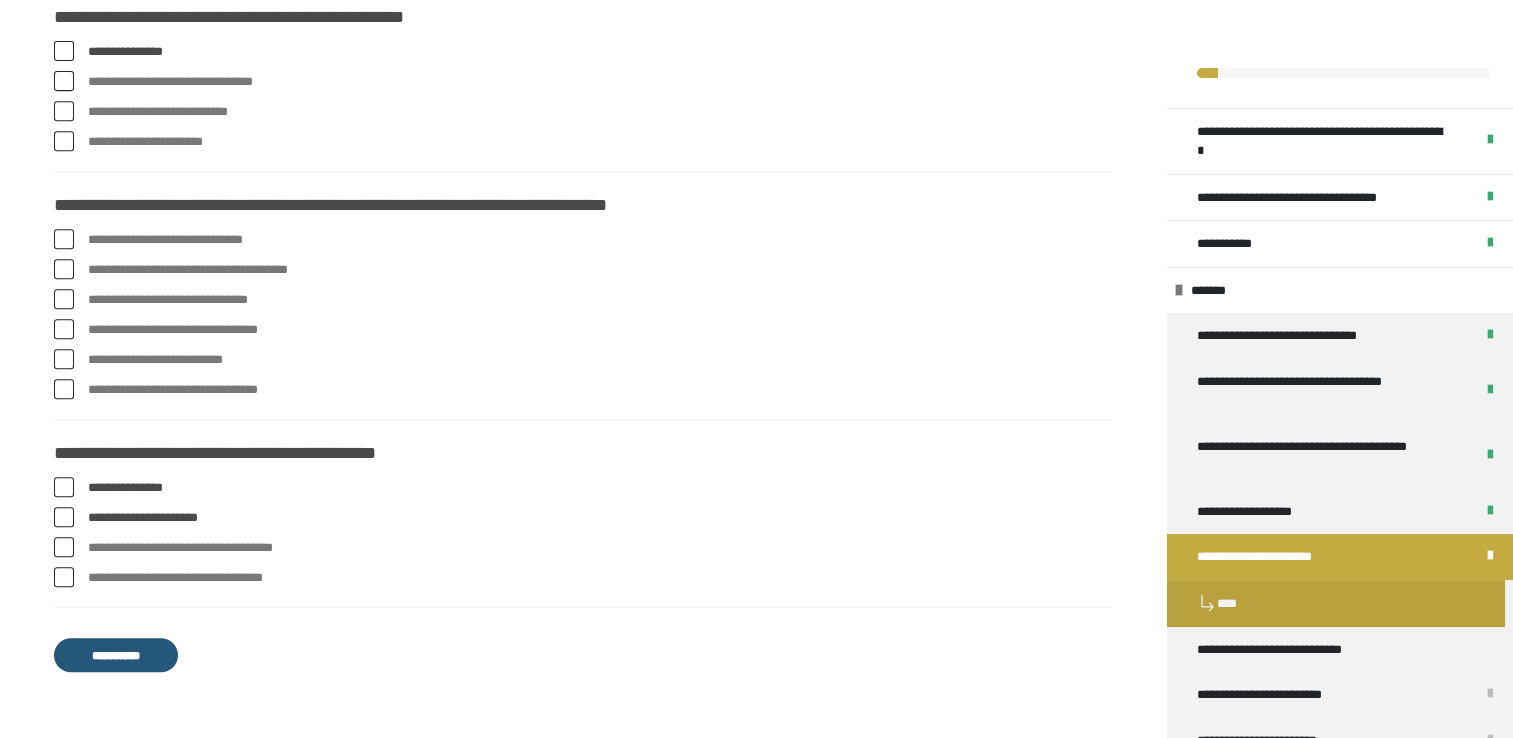 click at bounding box center (64, 239) 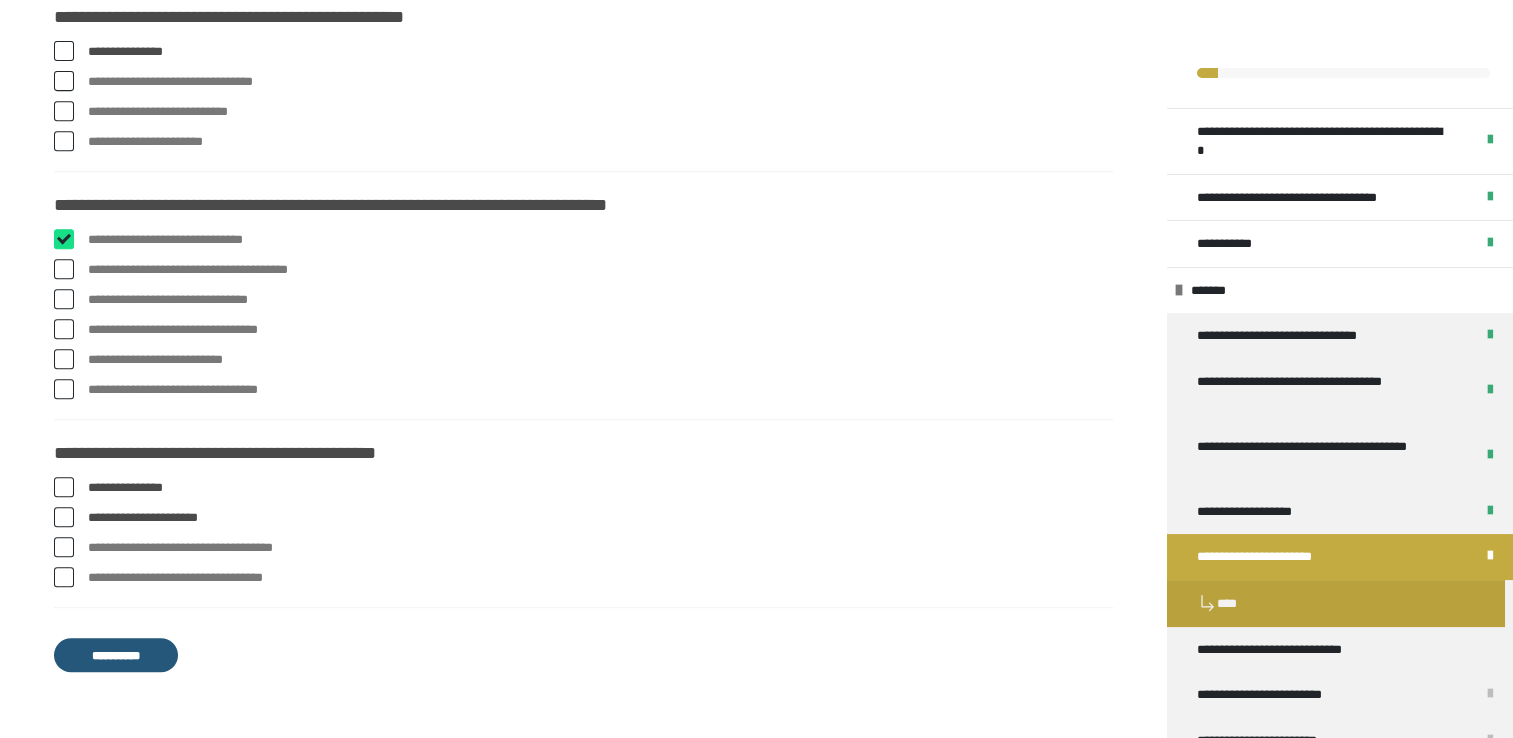checkbox on "****" 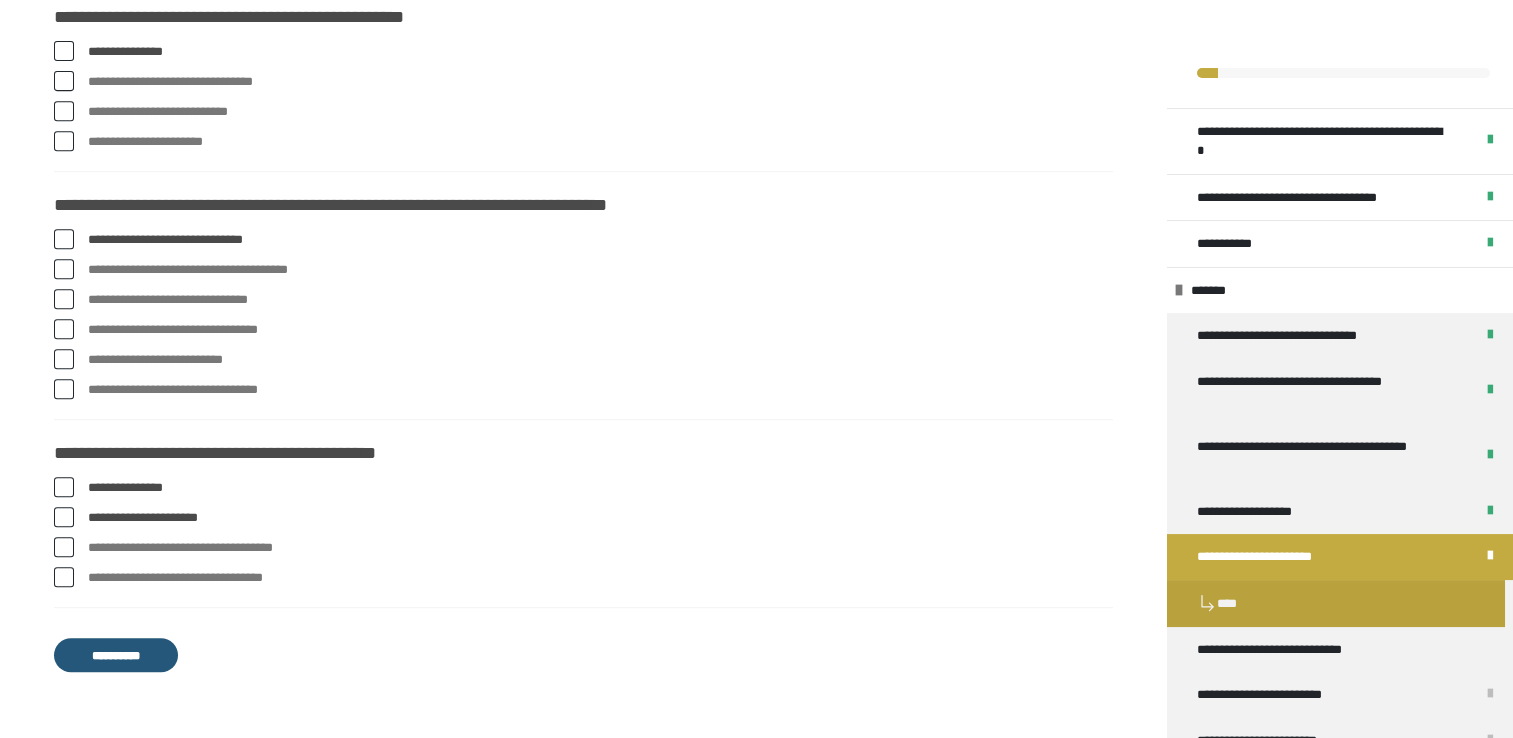 click at bounding box center [64, 329] 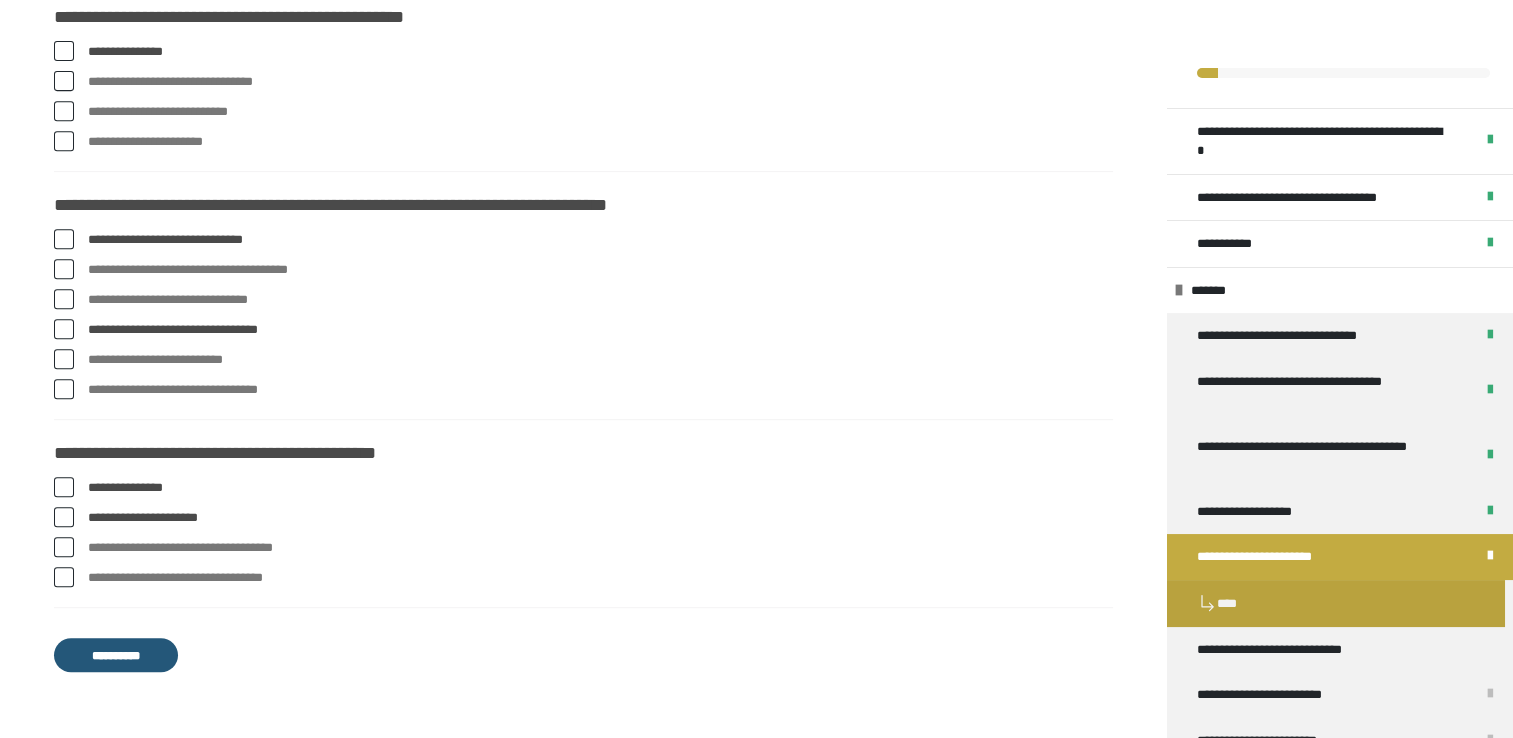 click at bounding box center (64, 359) 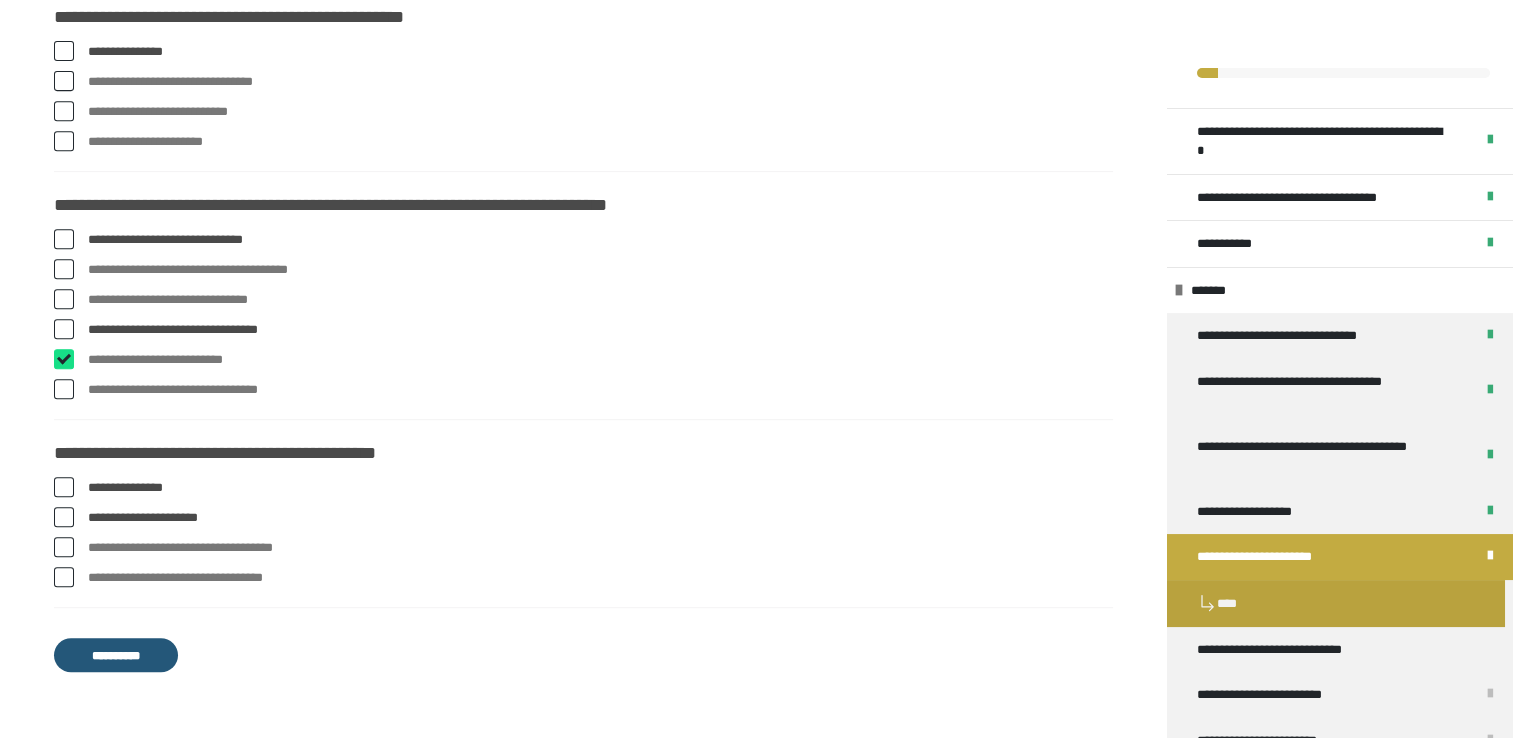 checkbox on "****" 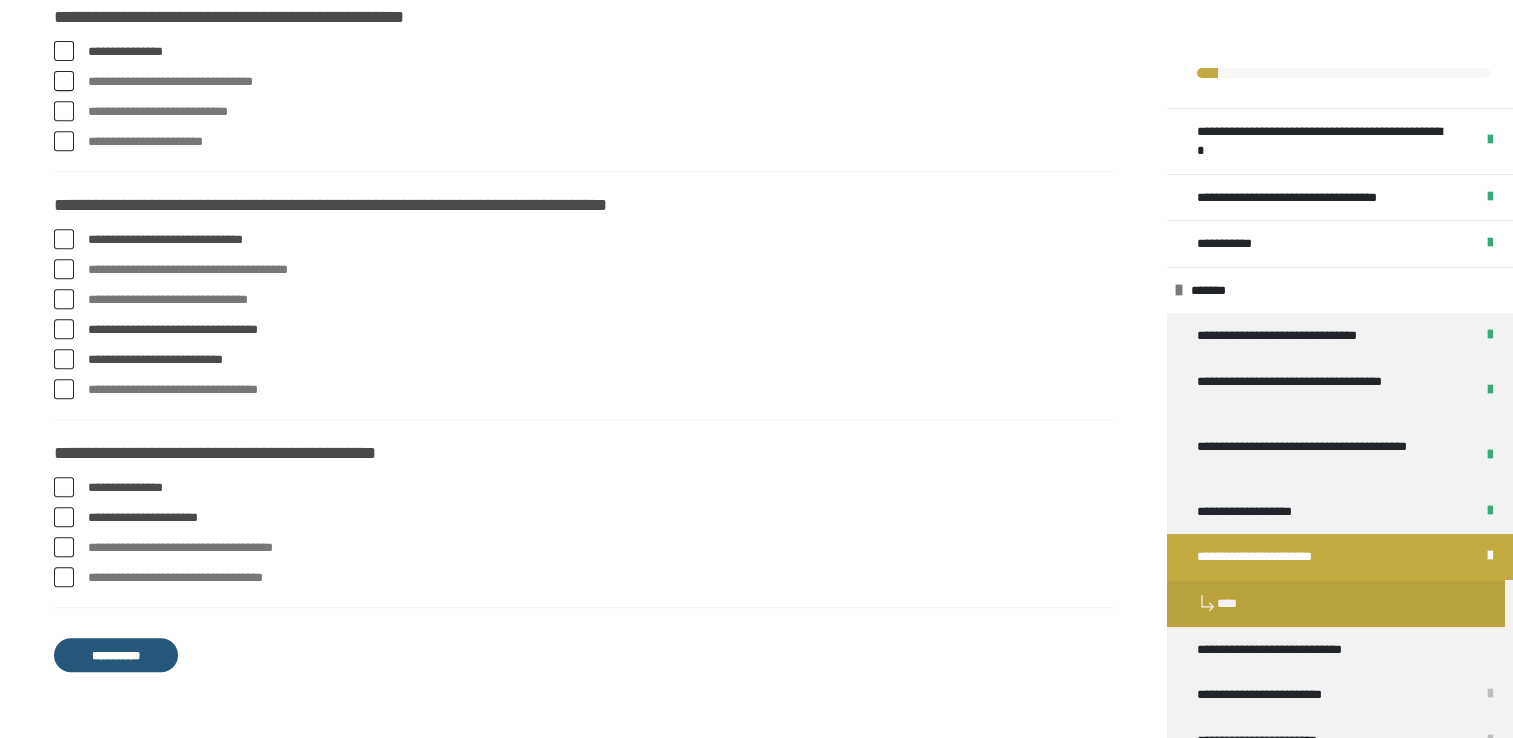 scroll, scrollTop: 209, scrollLeft: 0, axis: vertical 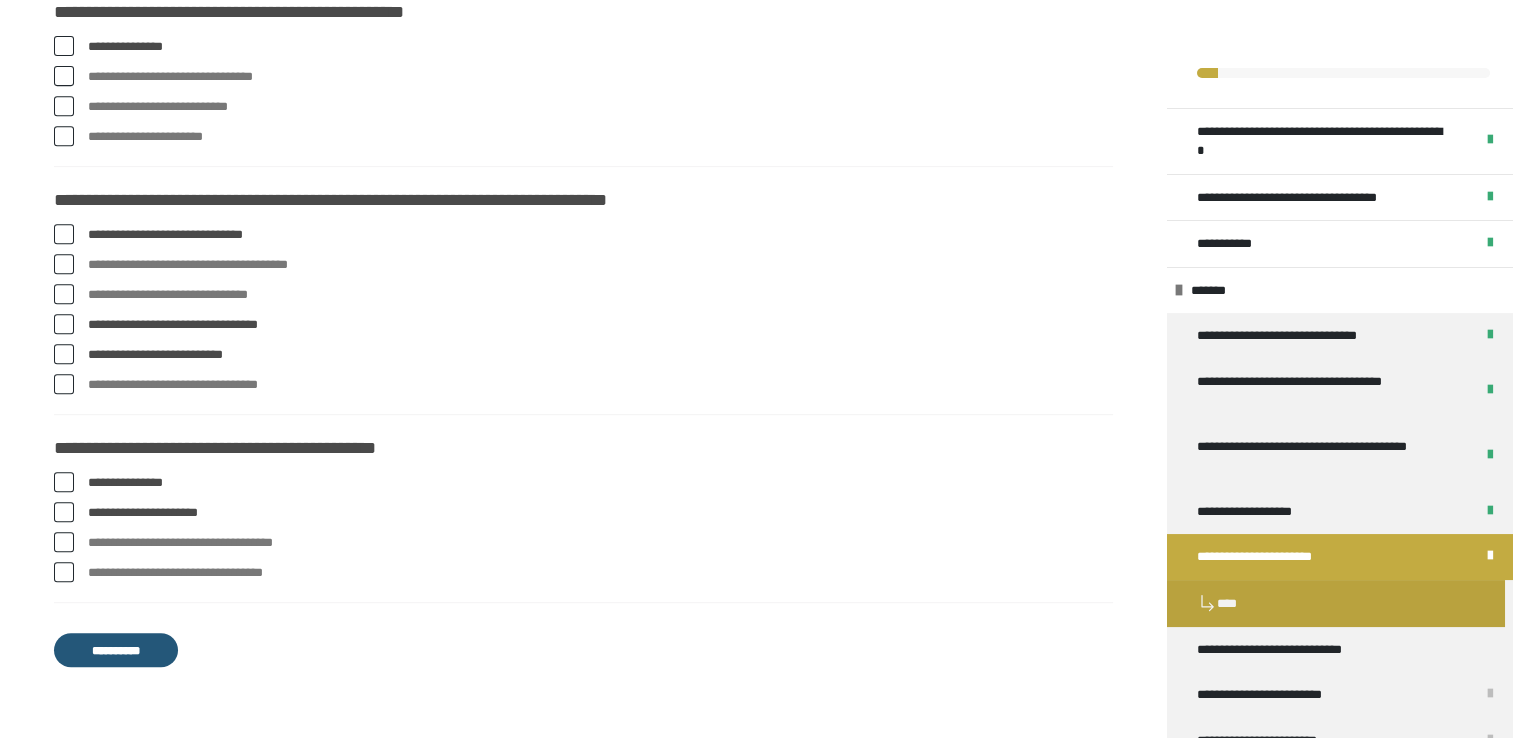 click on "**********" at bounding box center (116, 650) 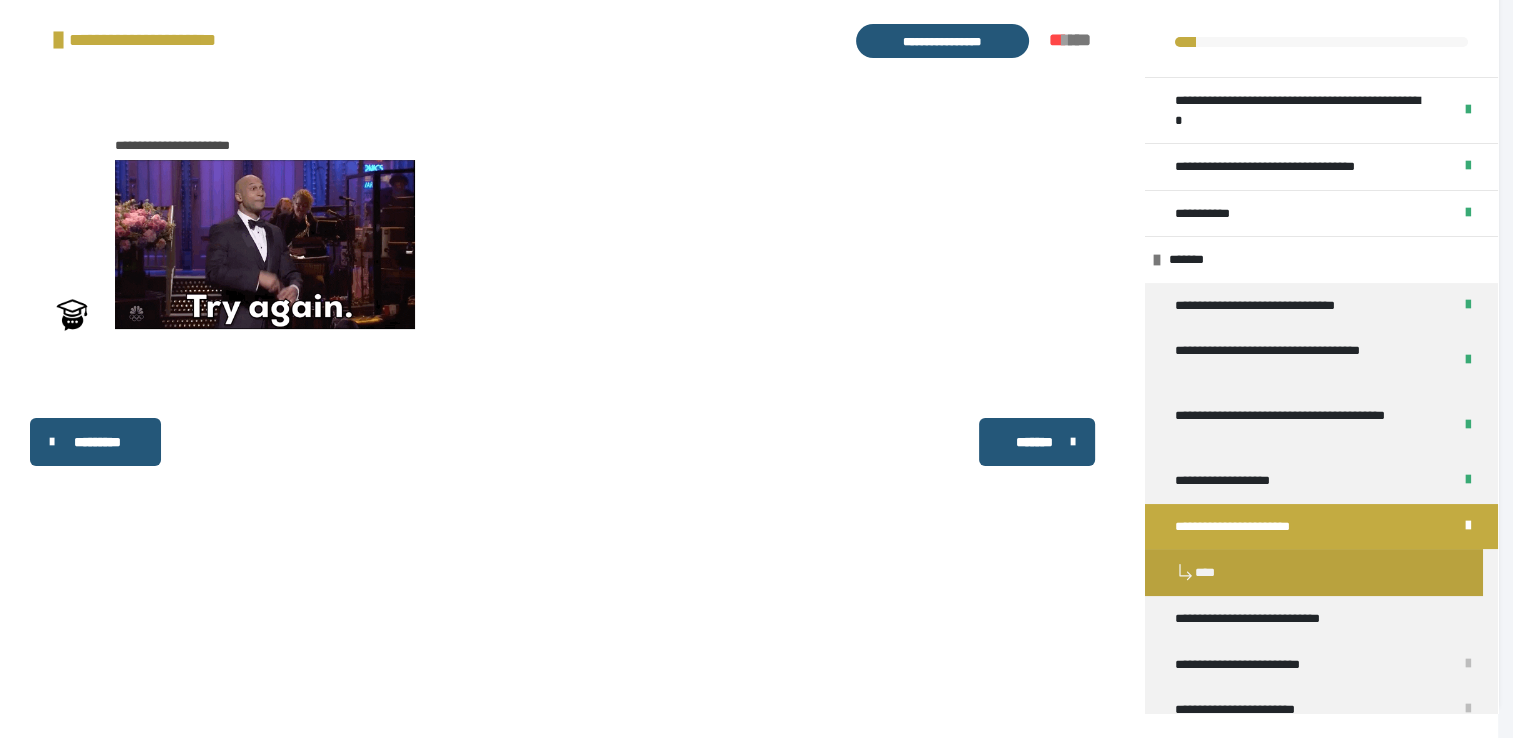 scroll, scrollTop: 0, scrollLeft: 0, axis: both 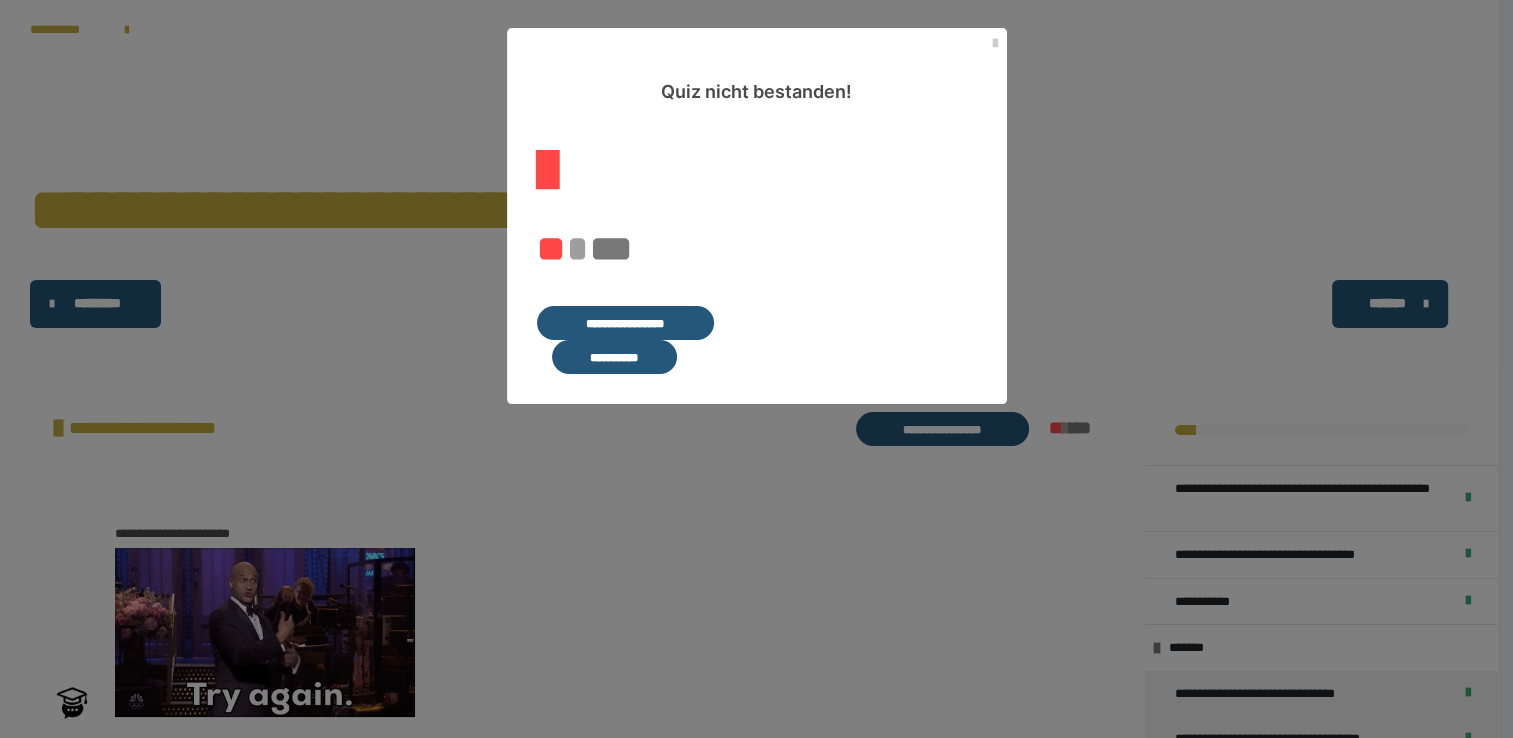 click on "**********" at bounding box center (625, 323) 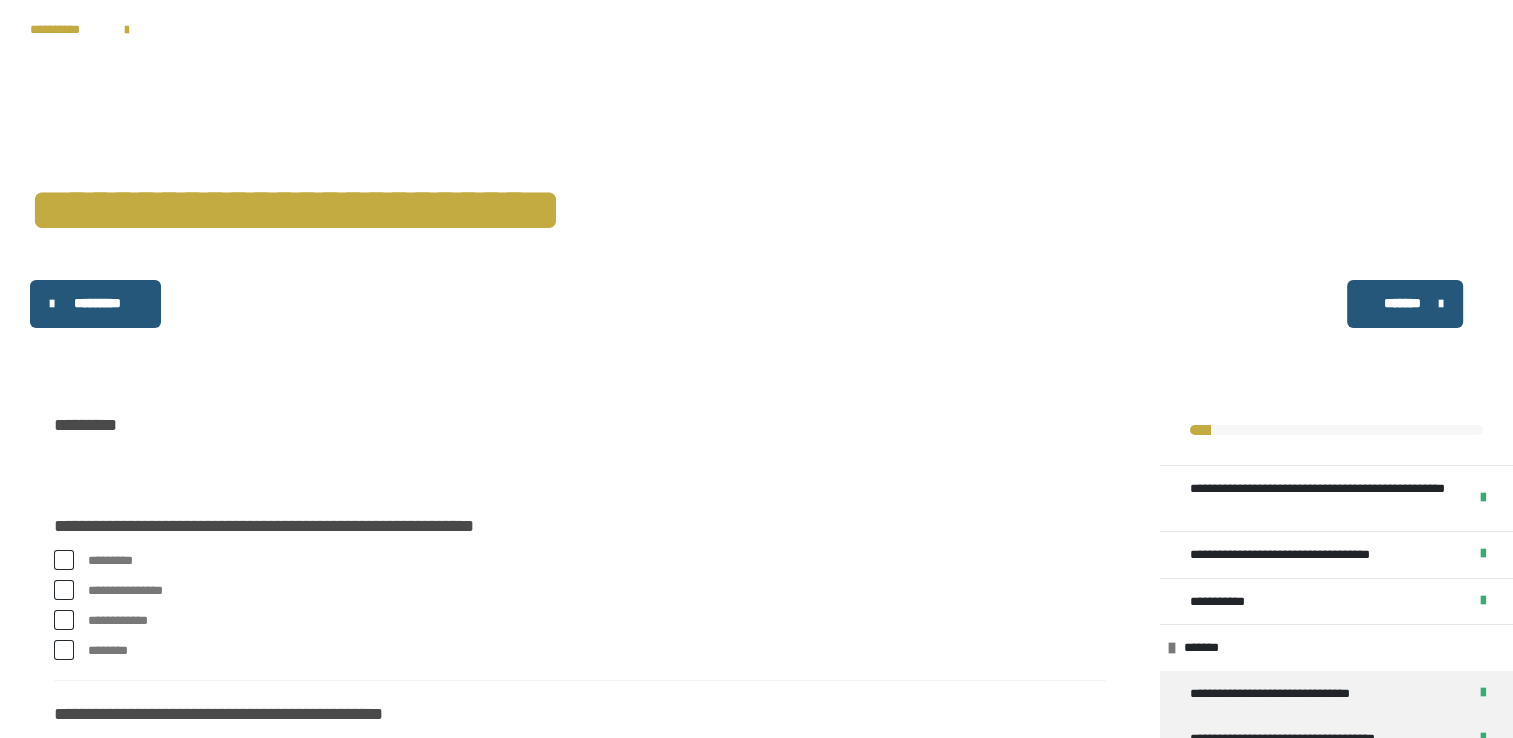 click at bounding box center (64, 590) 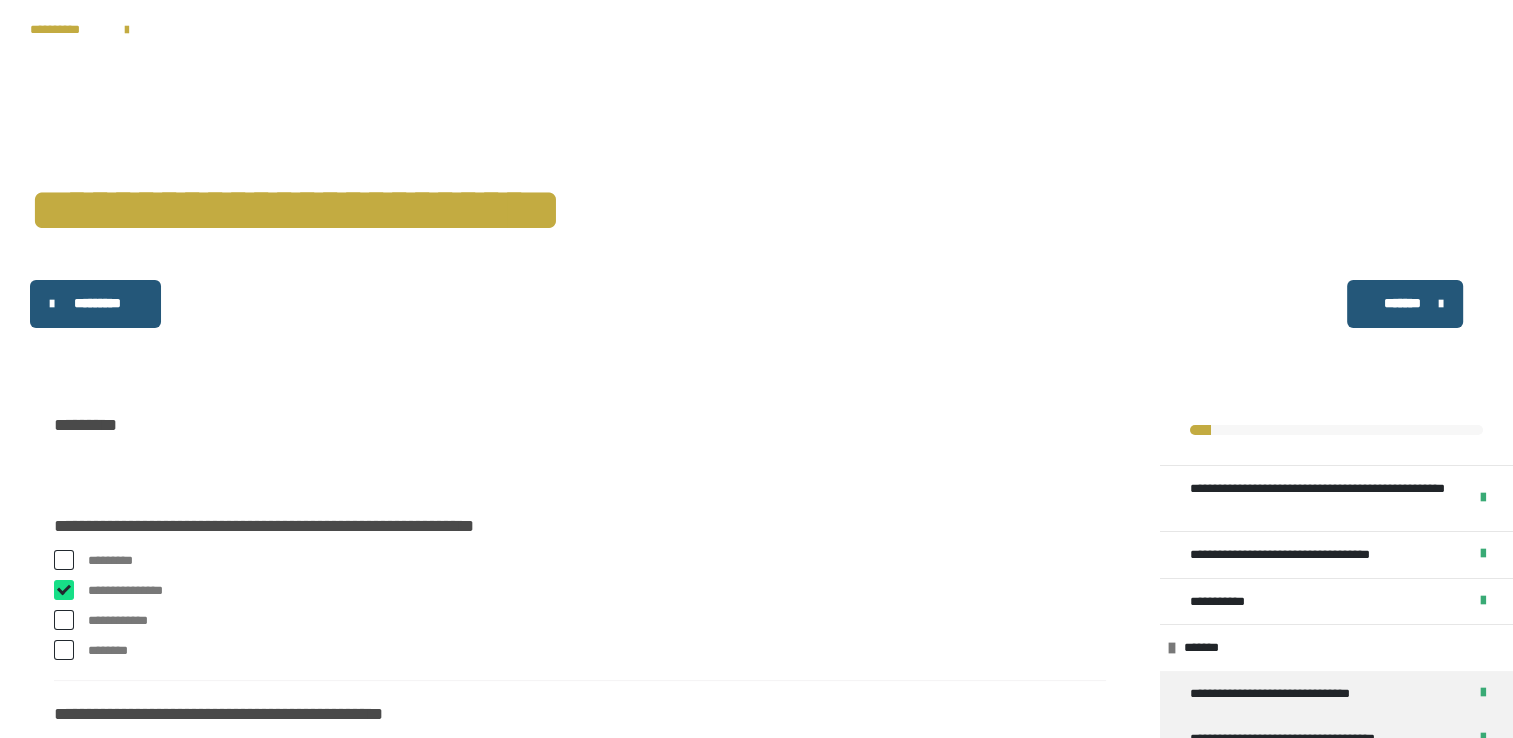 checkbox on "****" 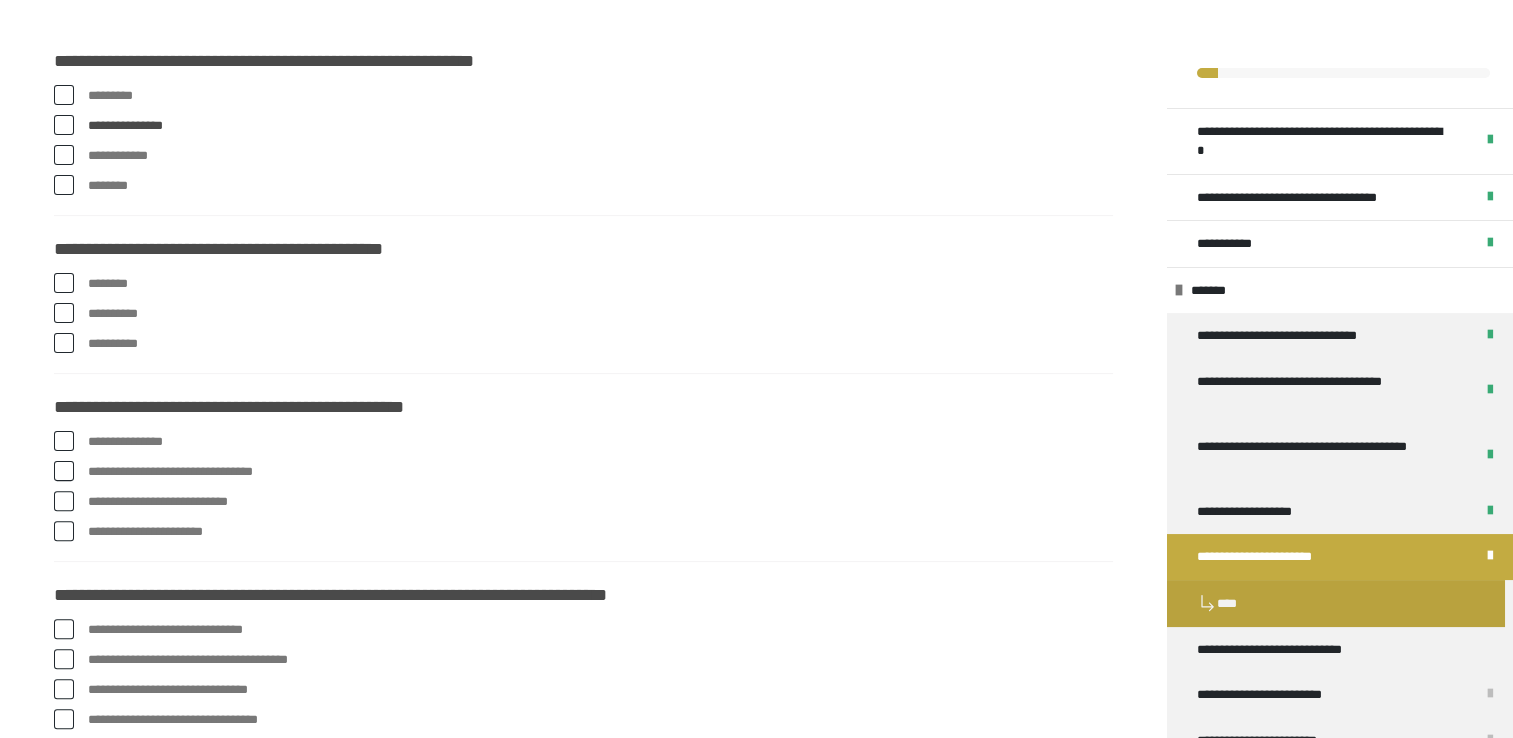 scroll, scrollTop: 485, scrollLeft: 0, axis: vertical 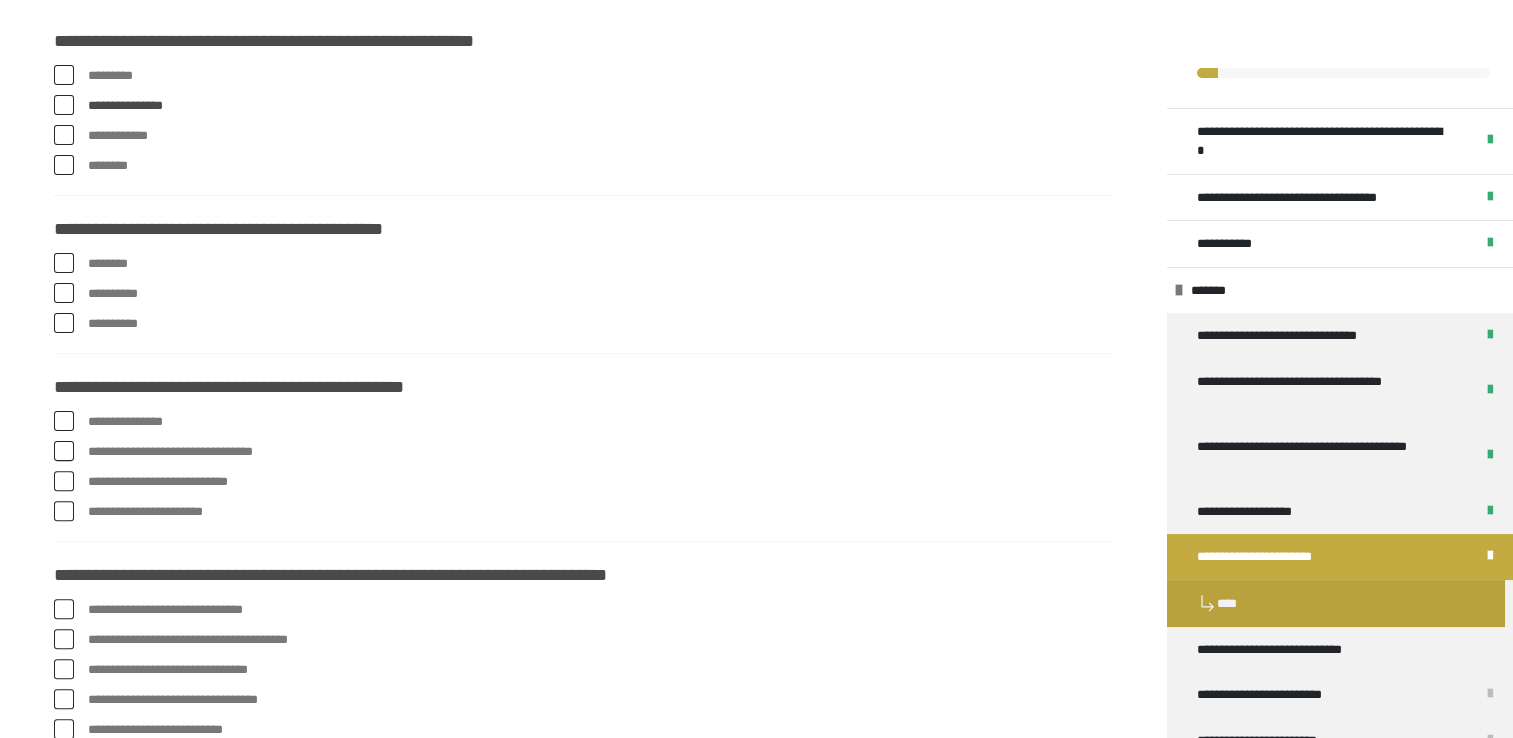 click at bounding box center (64, 293) 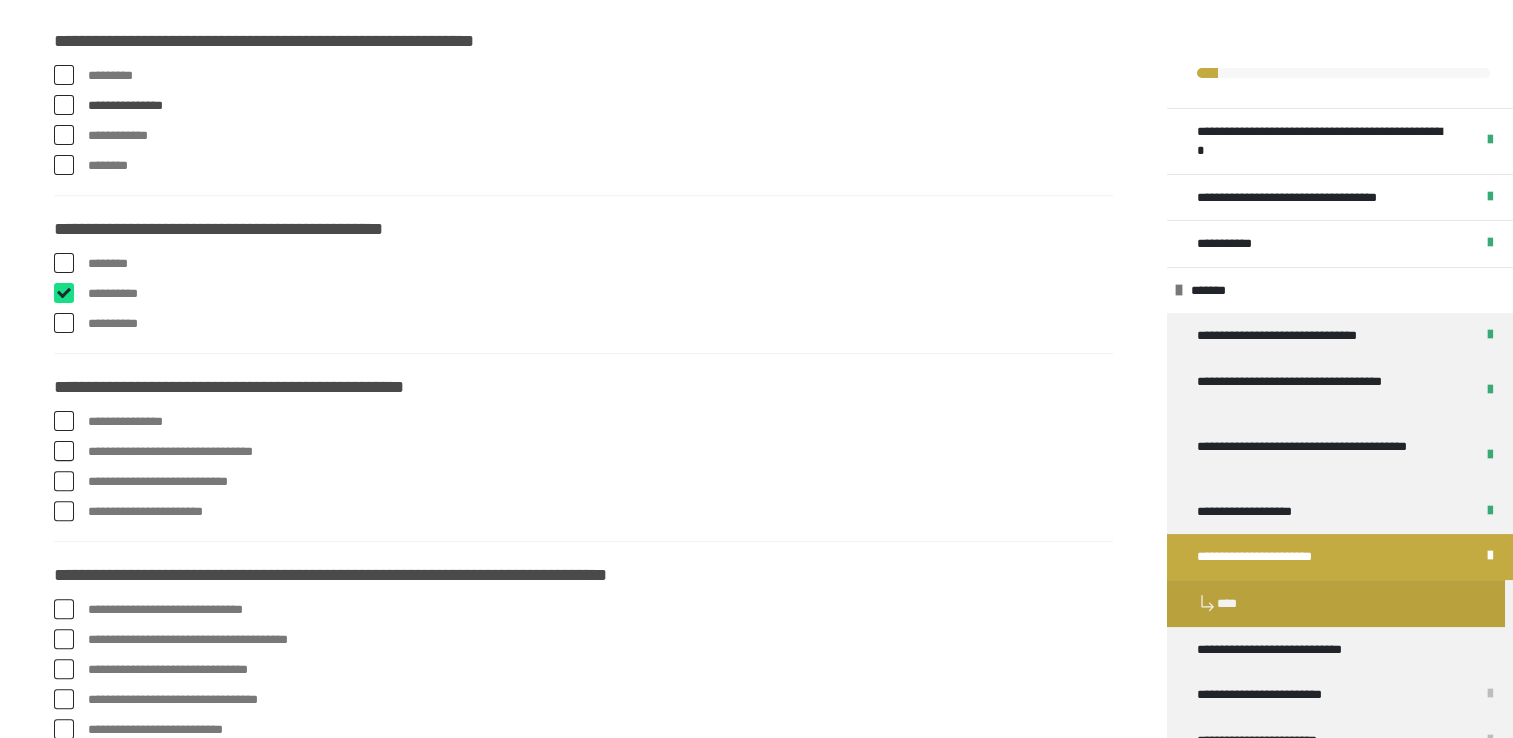 checkbox on "****" 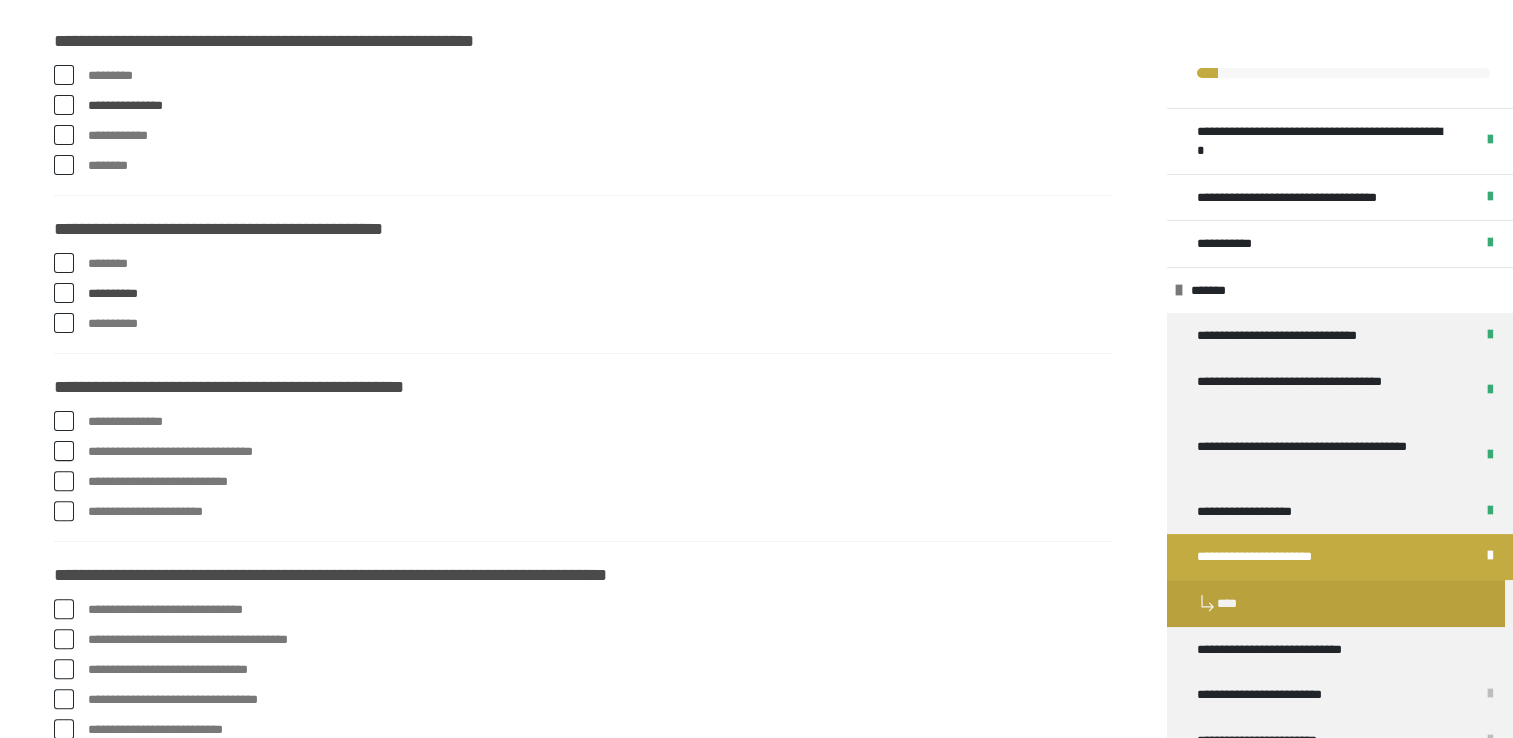 click at bounding box center (64, 421) 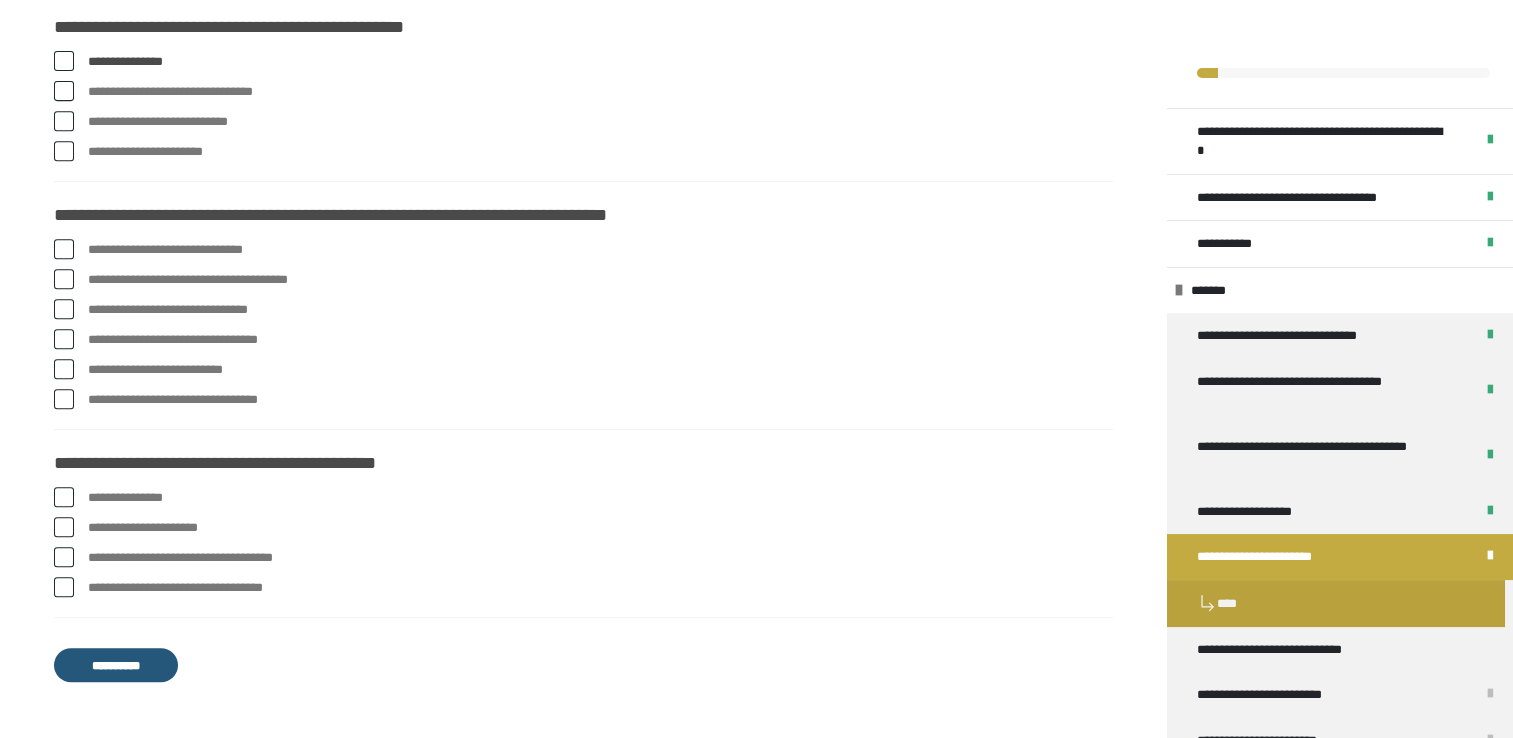 scroll, scrollTop: 863, scrollLeft: 0, axis: vertical 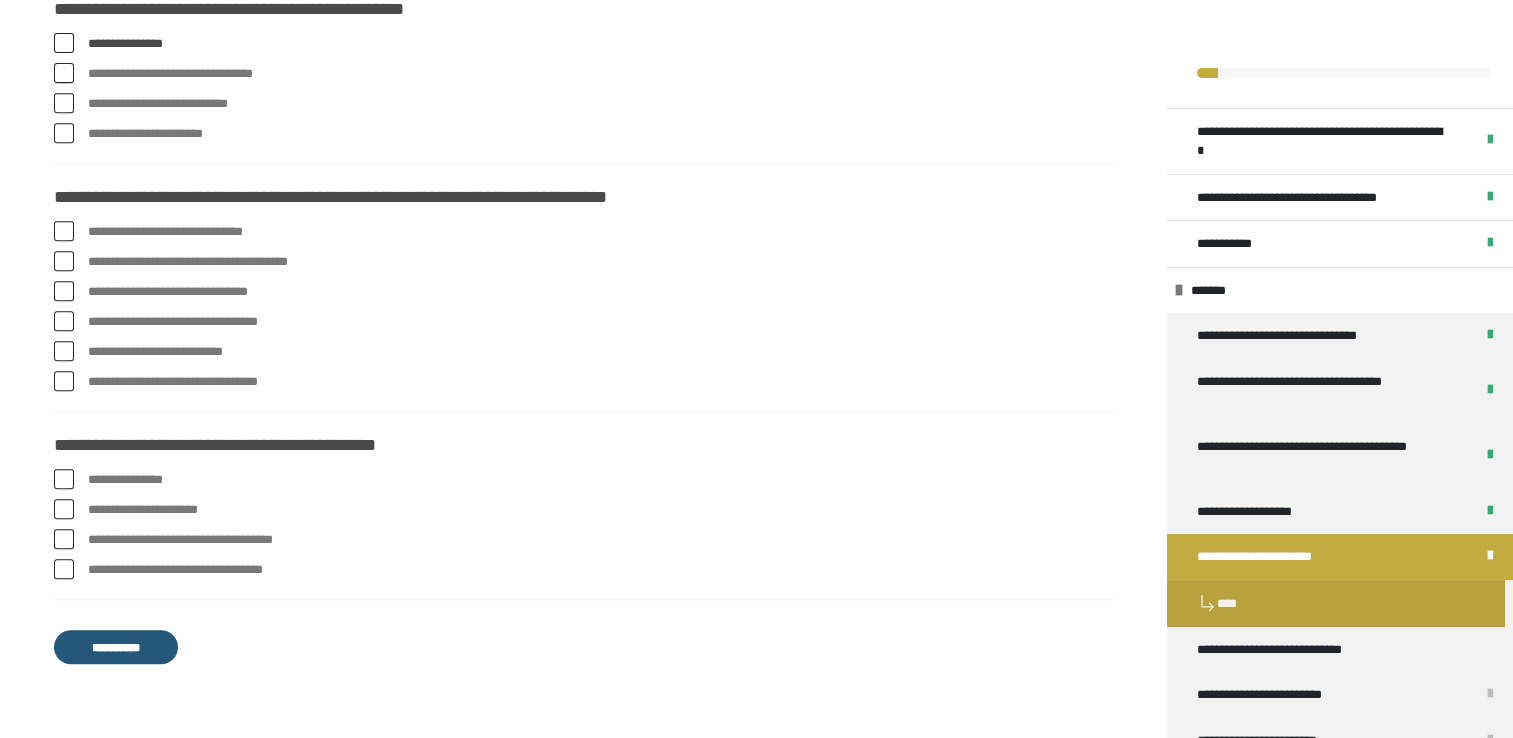 click at bounding box center [64, 569] 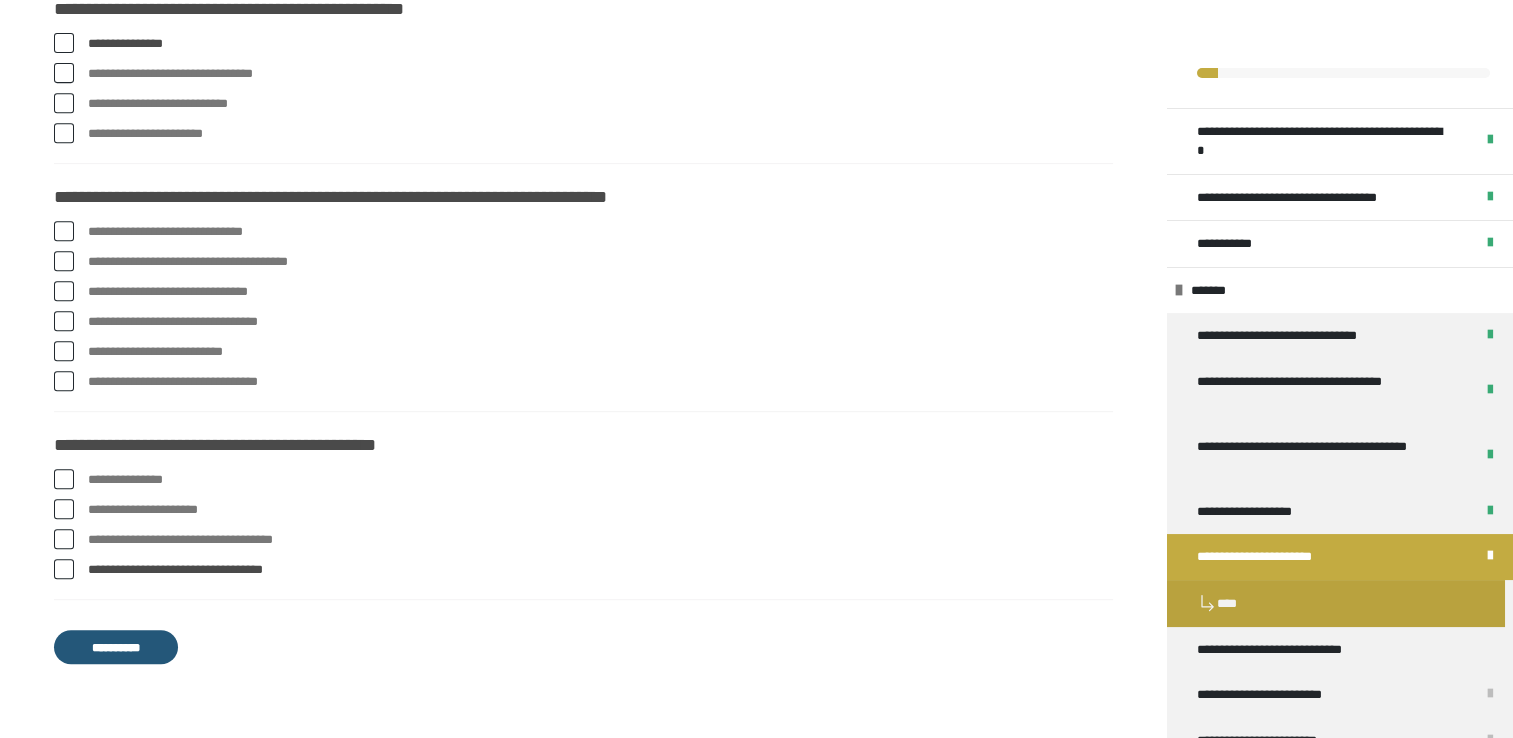 click at bounding box center (64, 509) 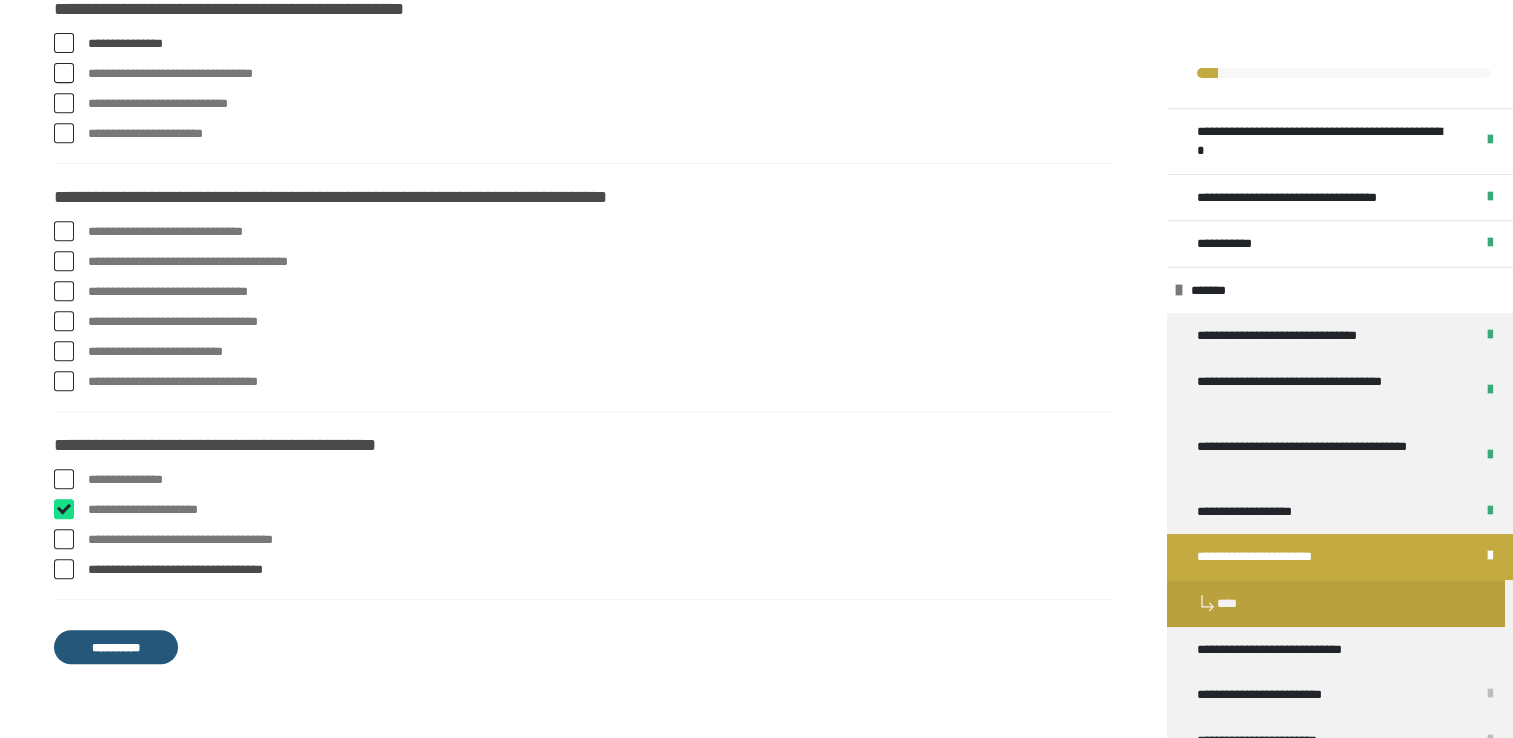 checkbox on "****" 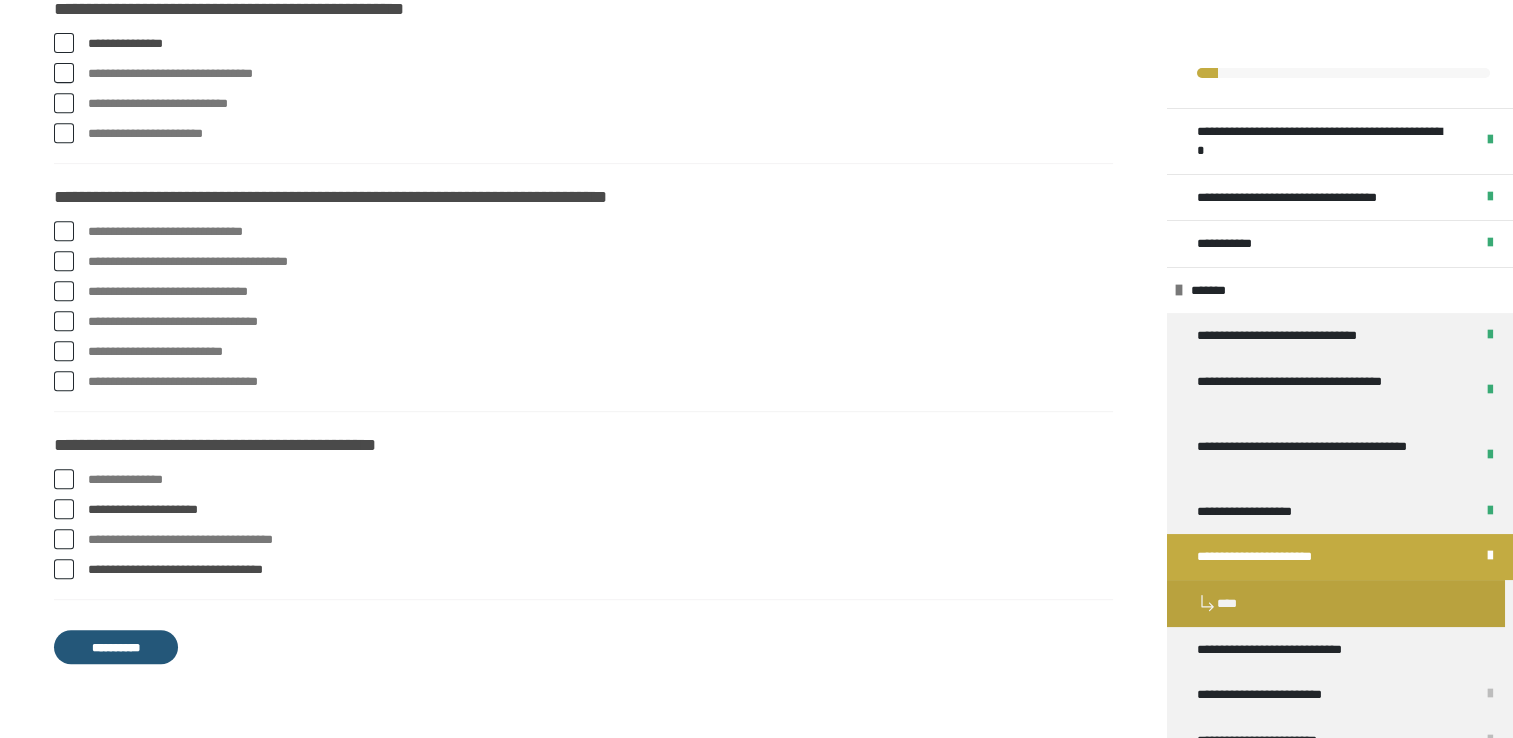 click at bounding box center [64, 479] 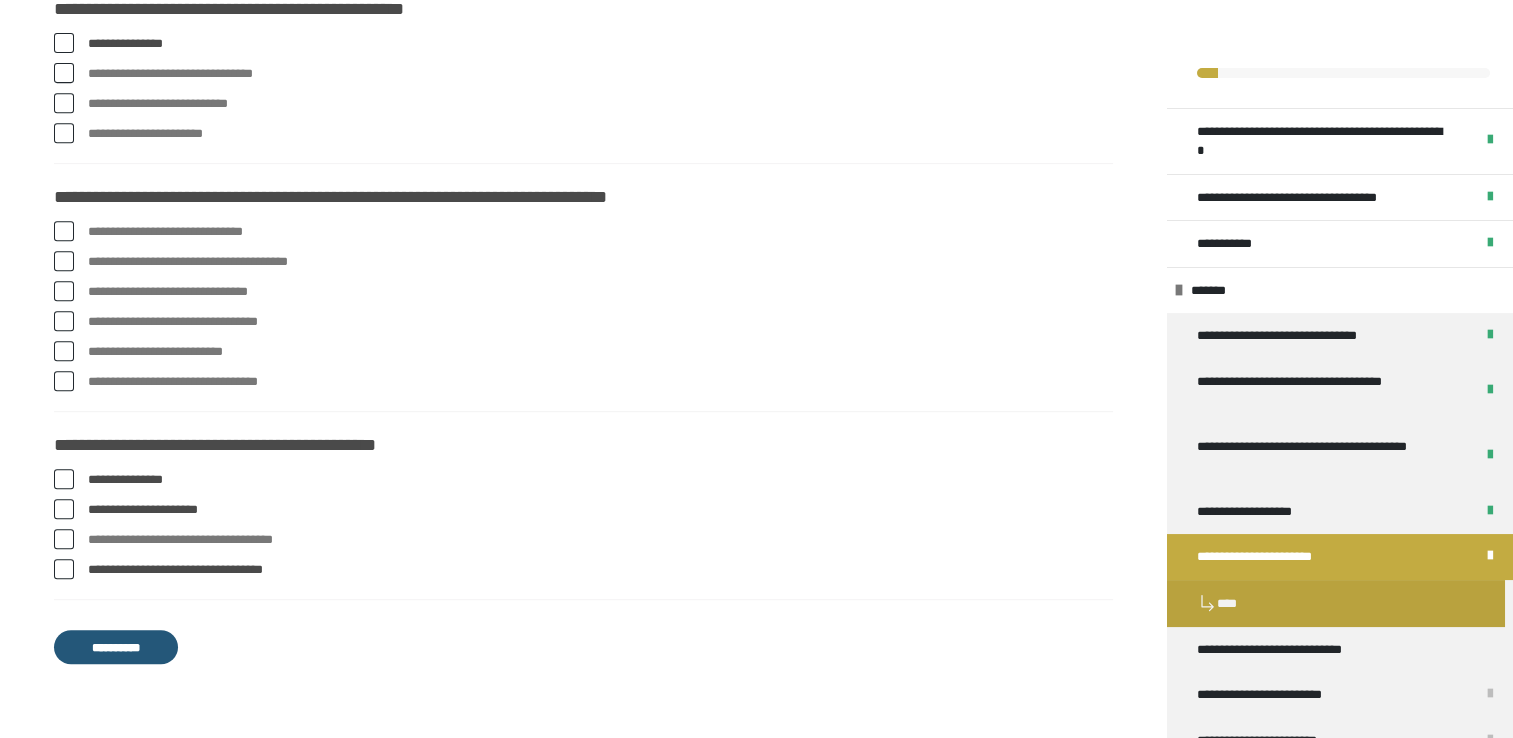 click at bounding box center [64, 351] 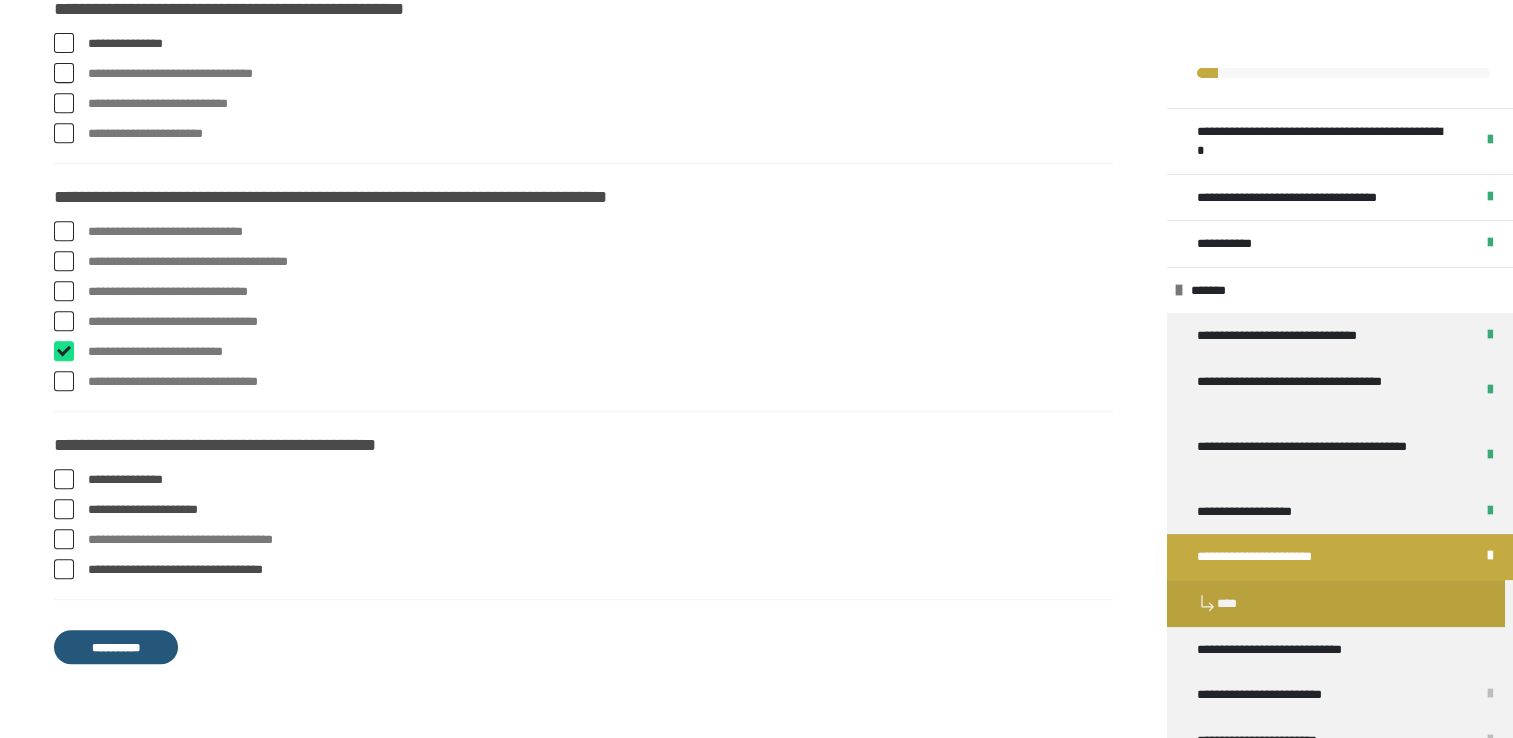 checkbox on "****" 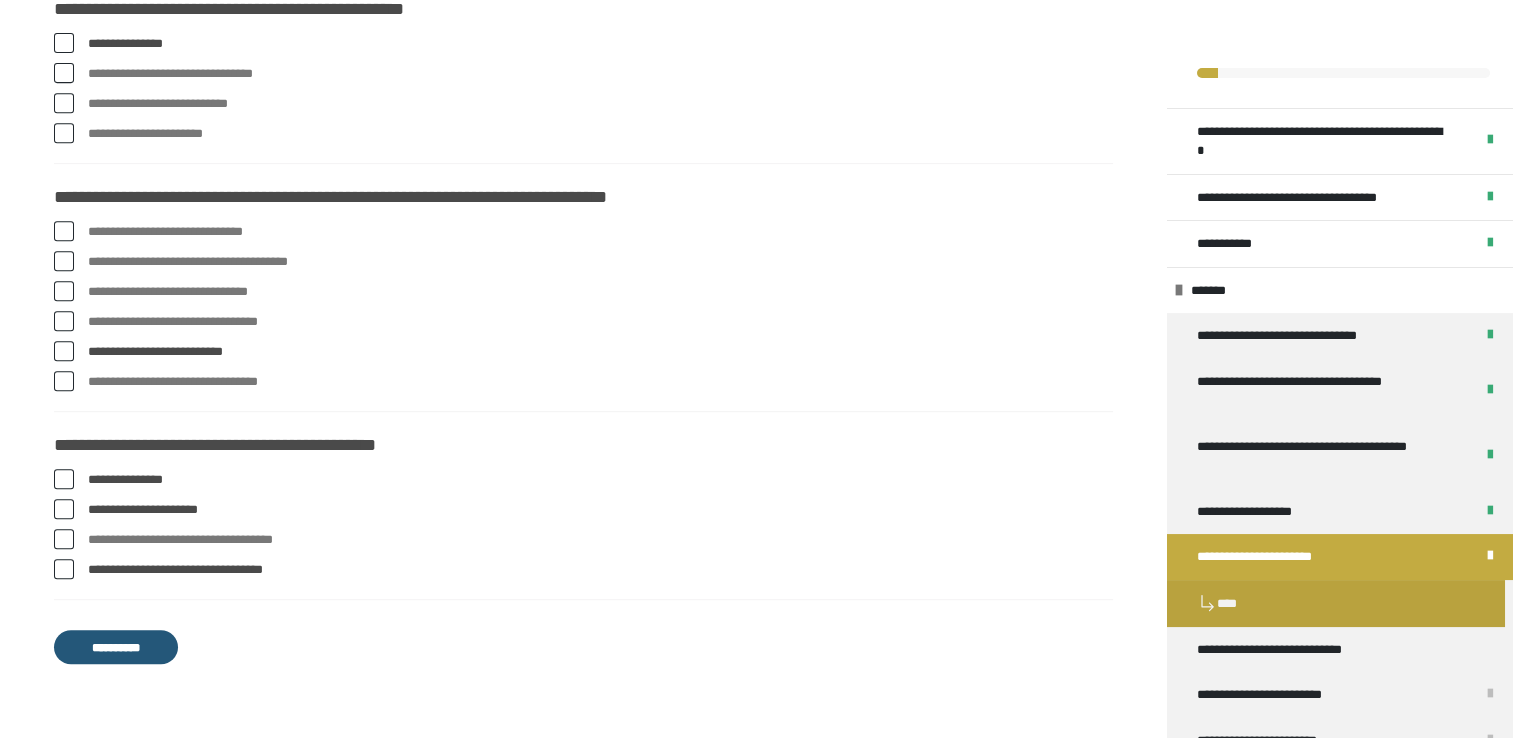 click on "**********" at bounding box center [583, 322] 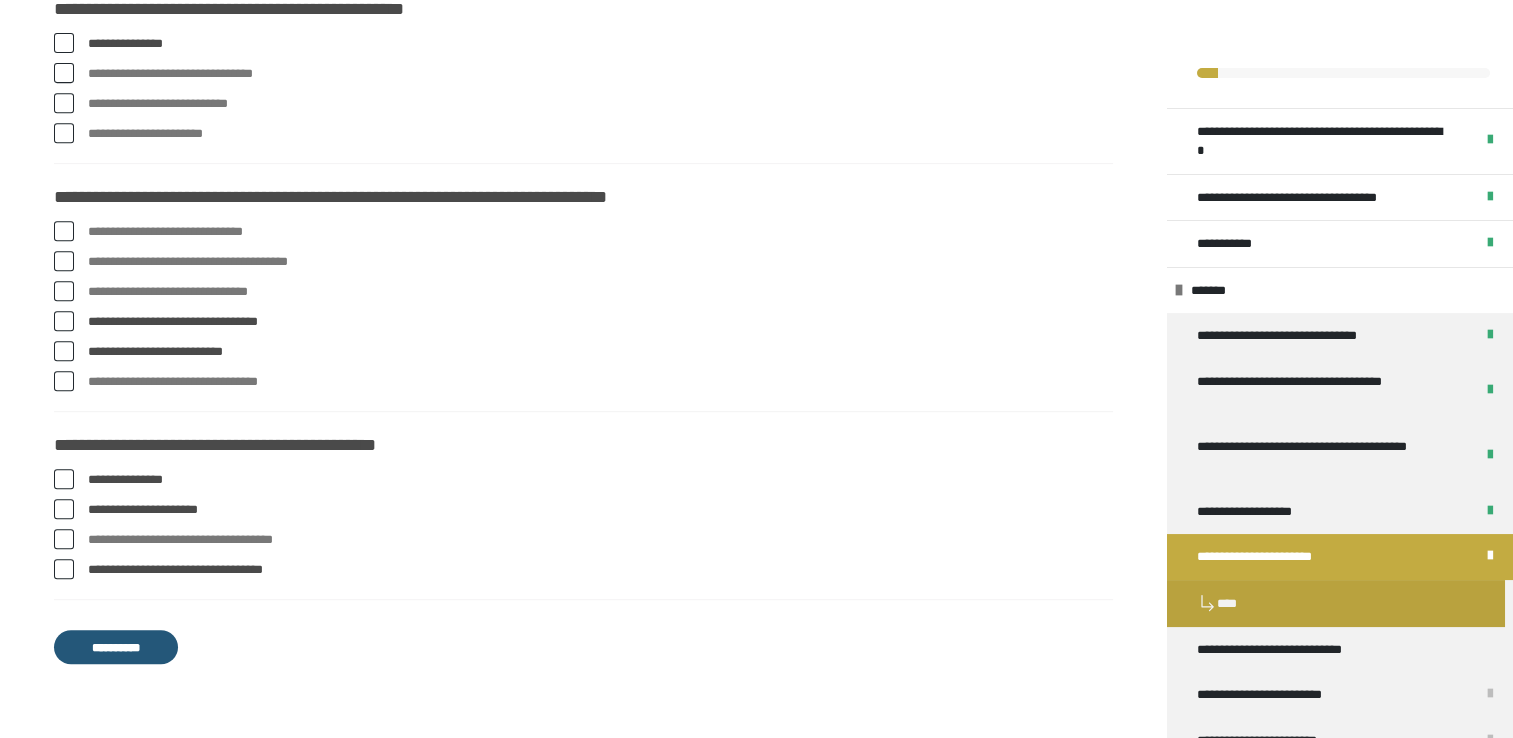 click at bounding box center (64, 231) 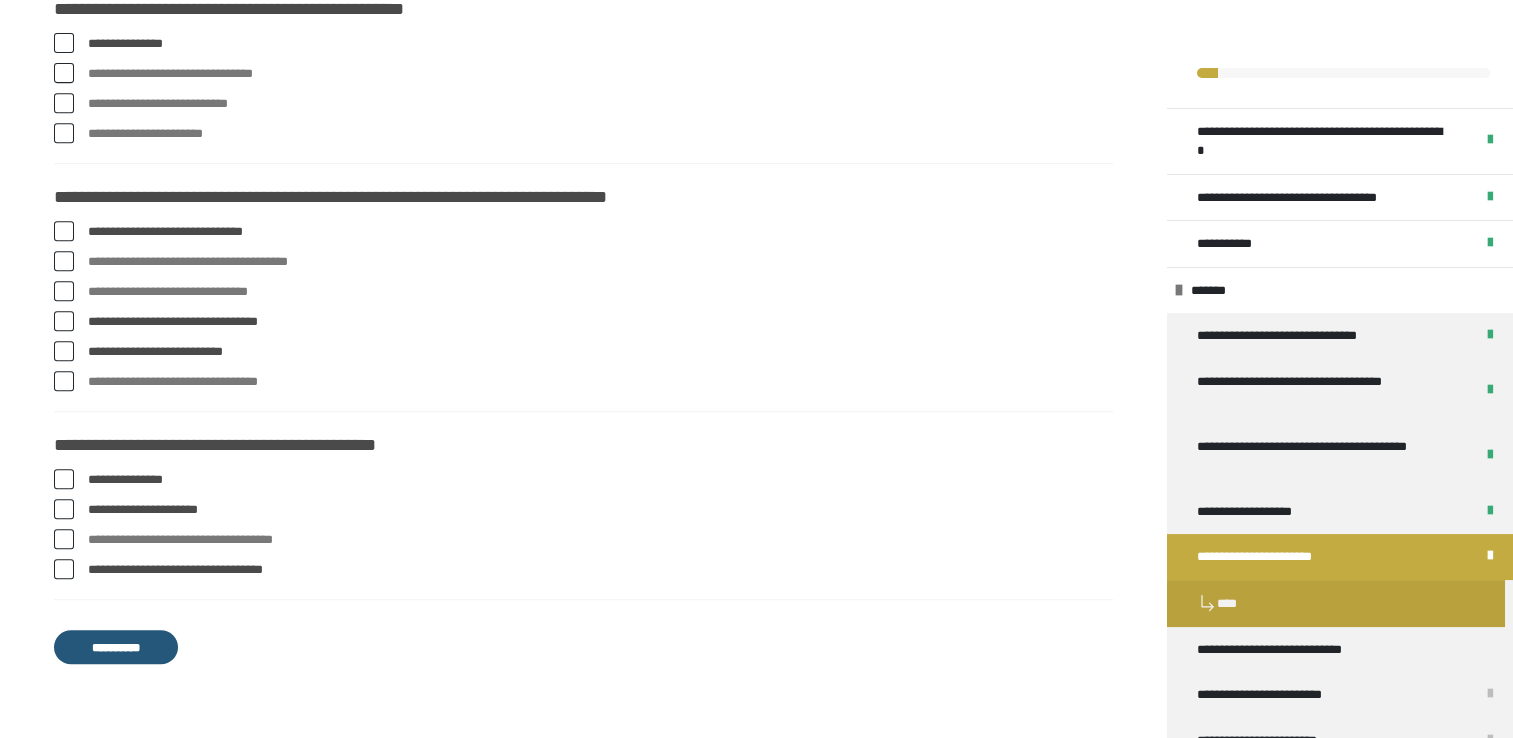 click at bounding box center (64, 261) 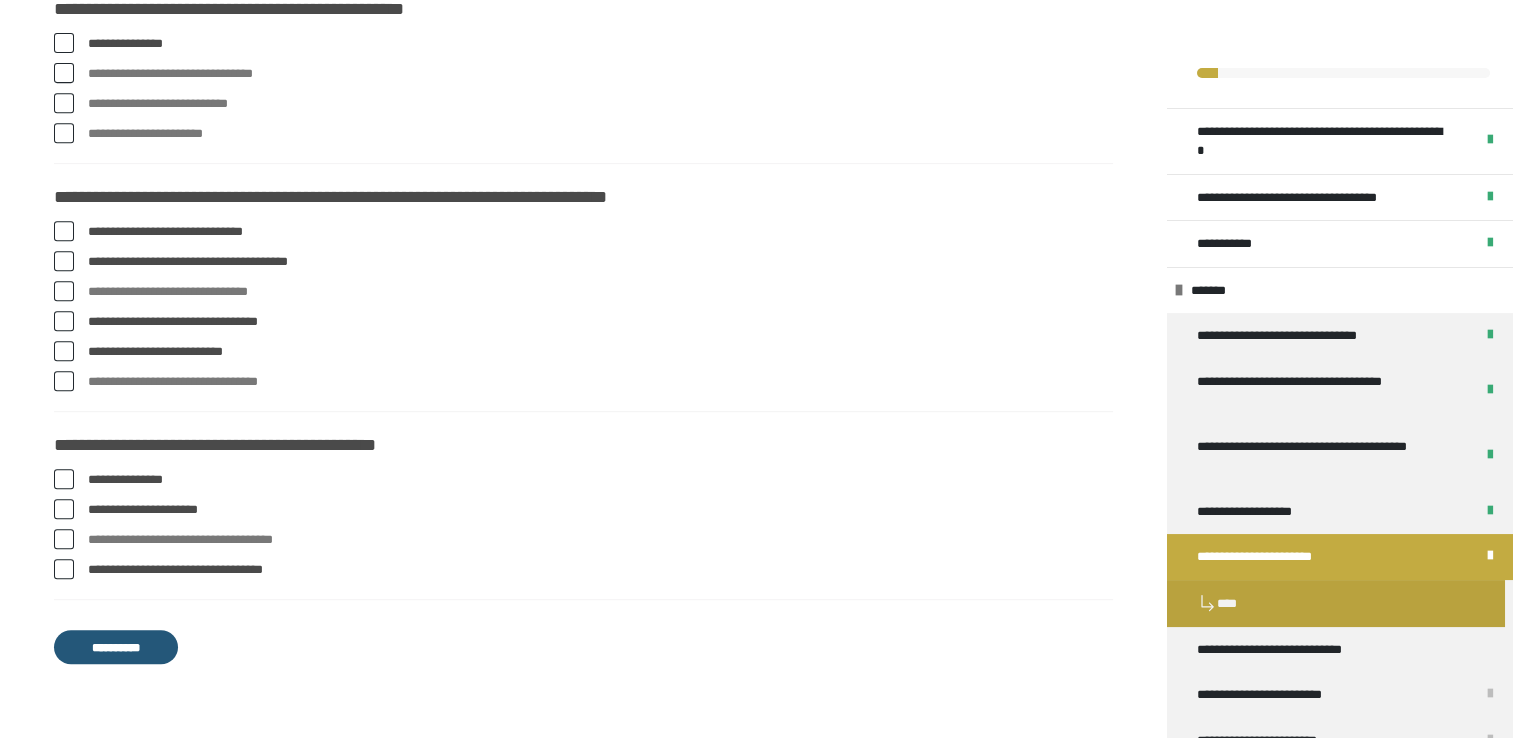 click on "**********" at bounding box center [116, 647] 